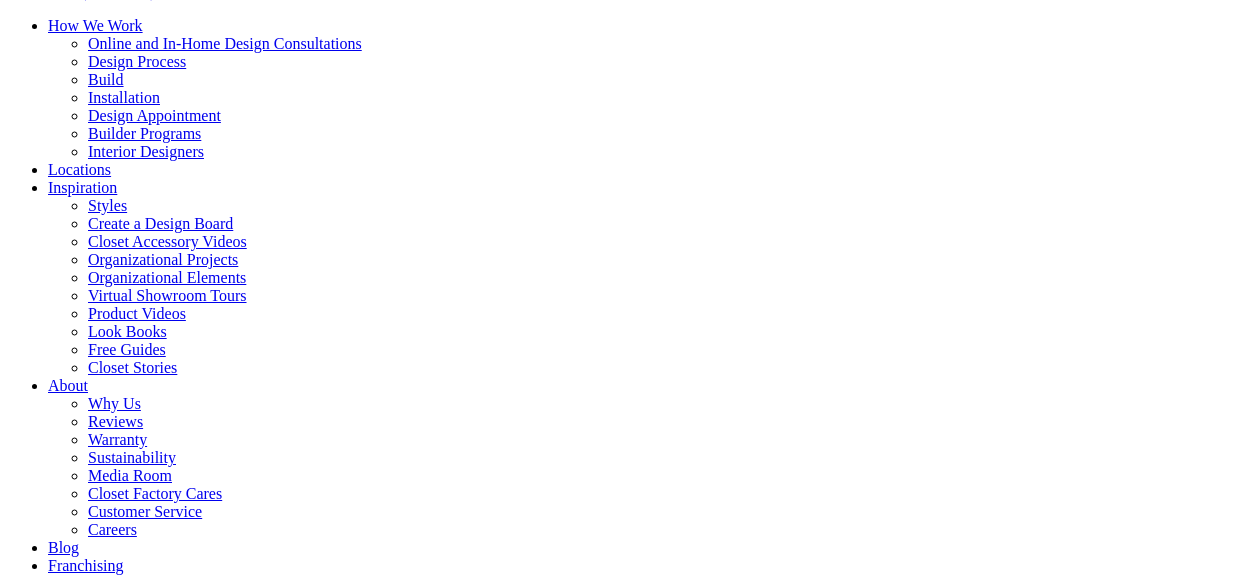 scroll, scrollTop: 181, scrollLeft: 0, axis: vertical 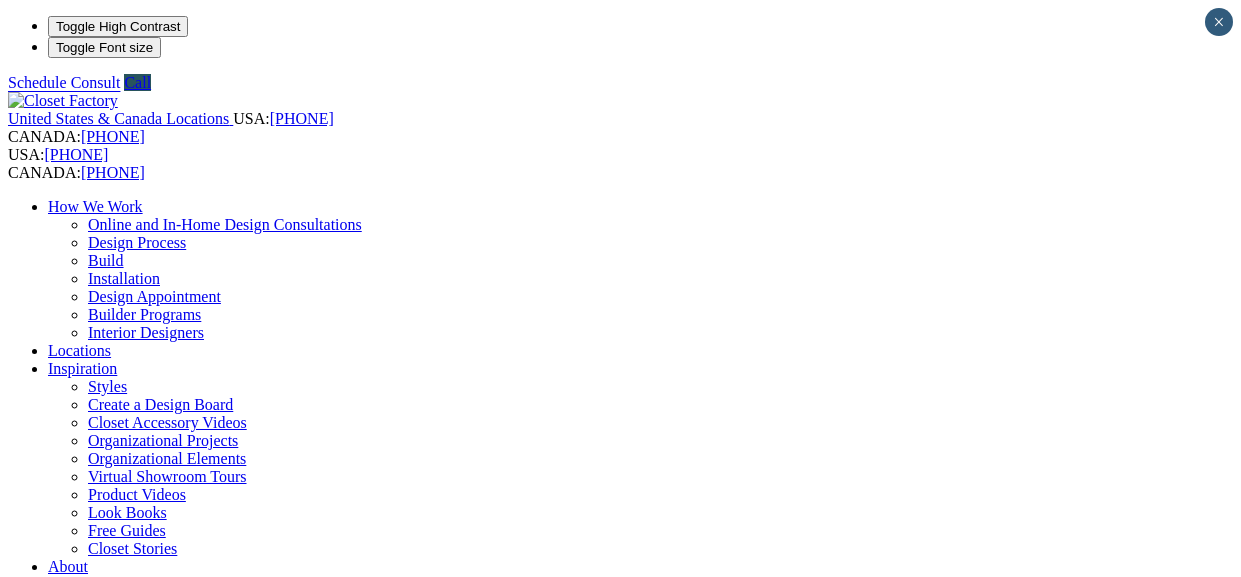 click on "Wine & Pantry" at bounding box center [136, 1228] 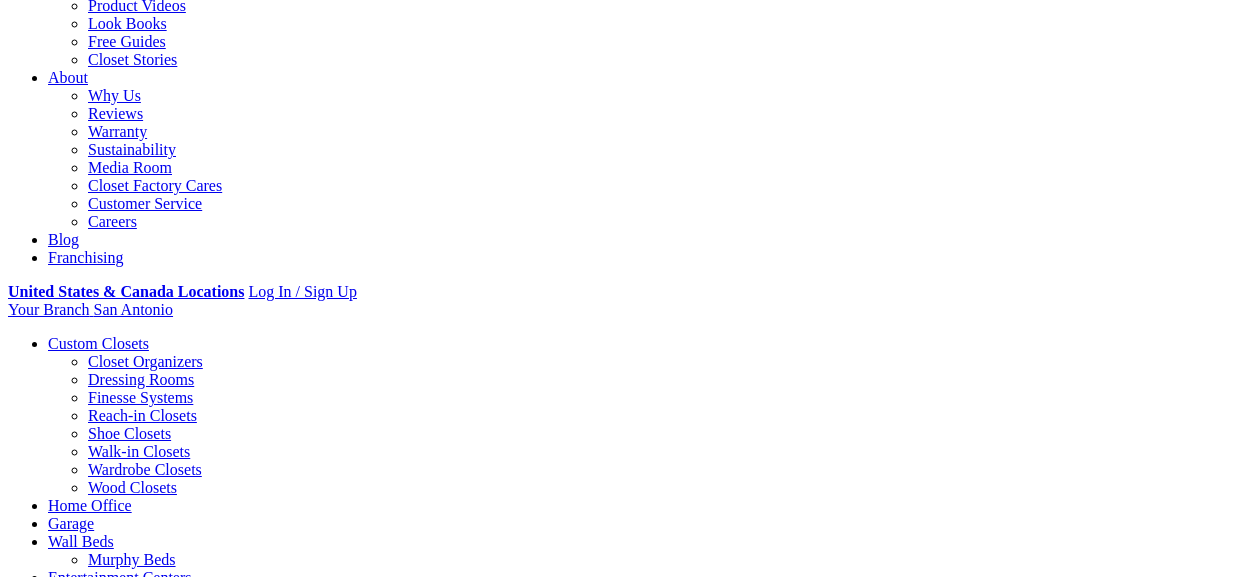 scroll, scrollTop: 489, scrollLeft: 0, axis: vertical 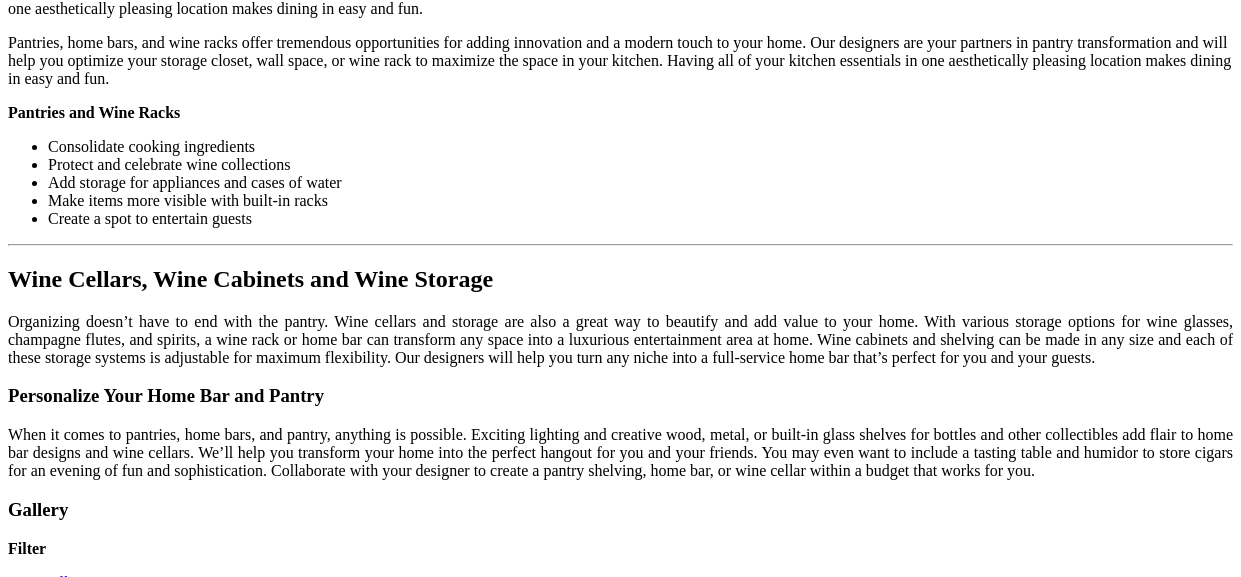 click at bounding box center [977, 770] 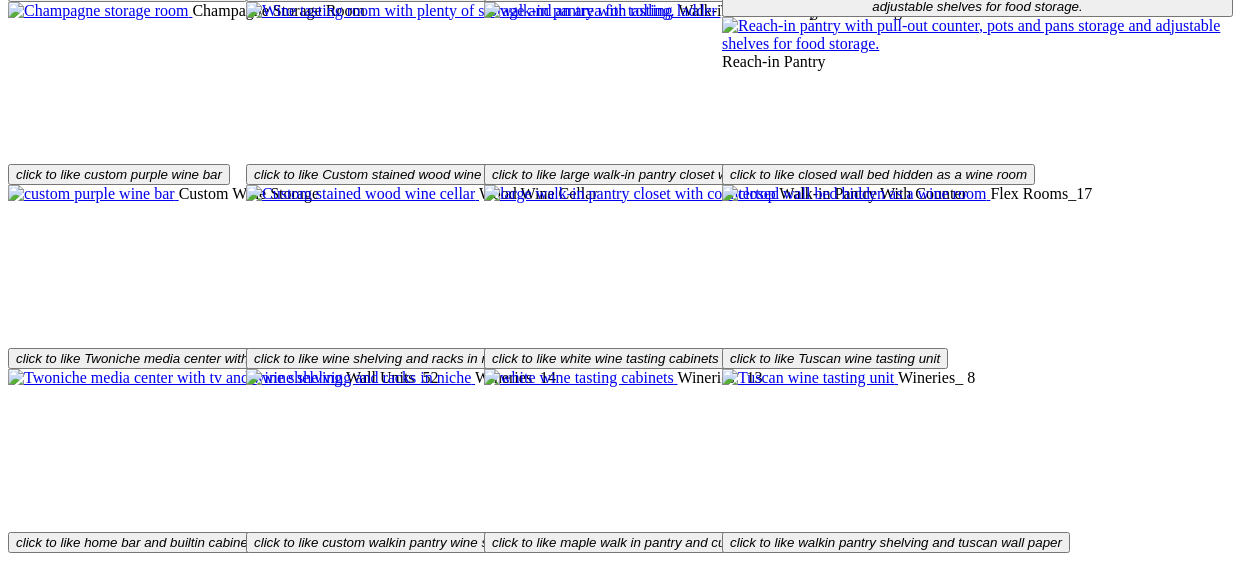 scroll, scrollTop: 2856, scrollLeft: 0, axis: vertical 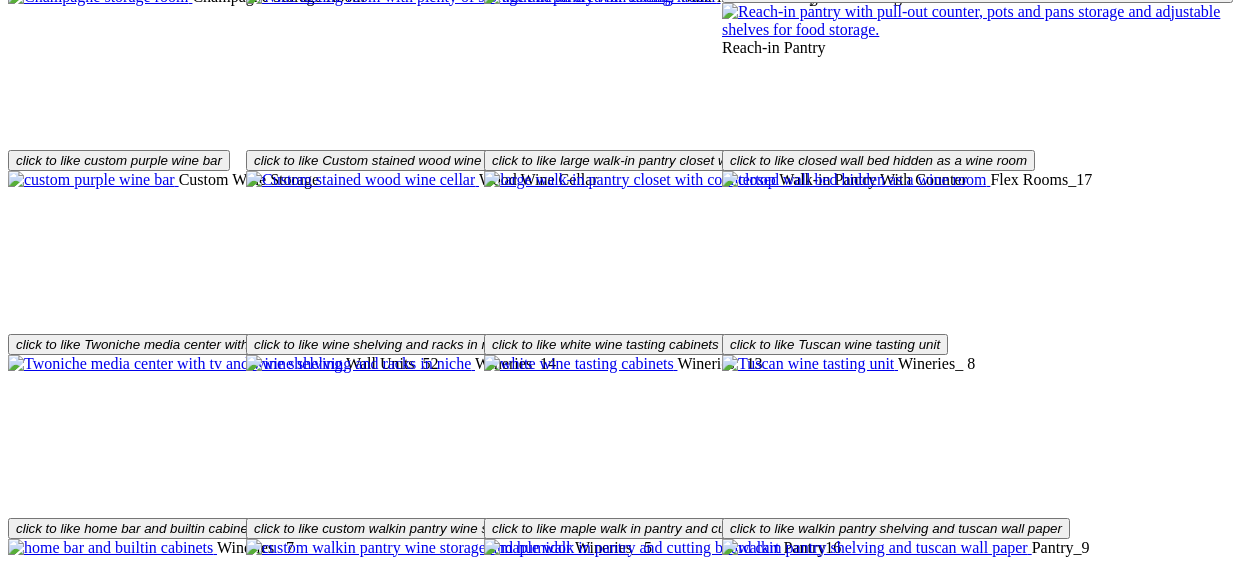 click on "Load More" at bounding box center [44, 894] 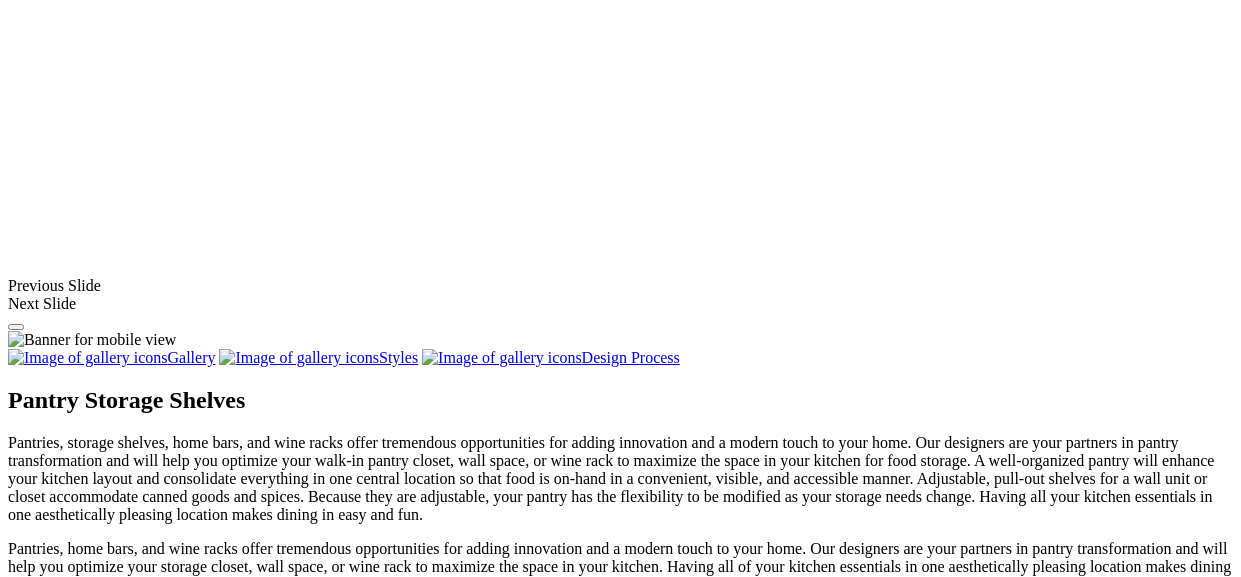 scroll, scrollTop: 1725, scrollLeft: 0, axis: vertical 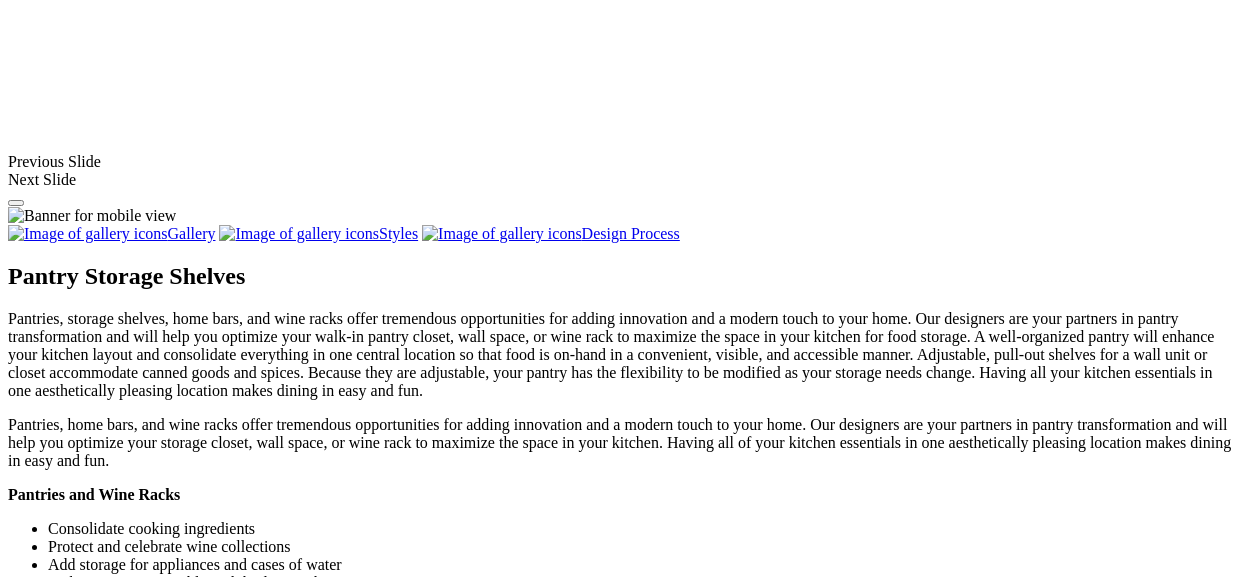 click on "Wine Storage" at bounding box center [91, 1000] 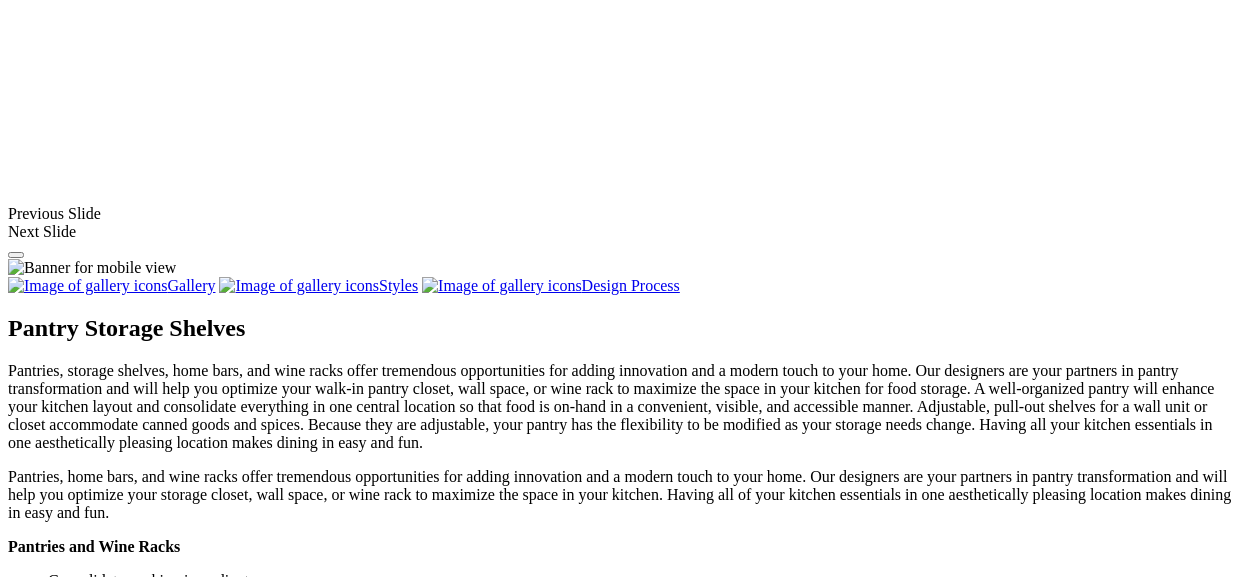 scroll, scrollTop: 1629, scrollLeft: 0, axis: vertical 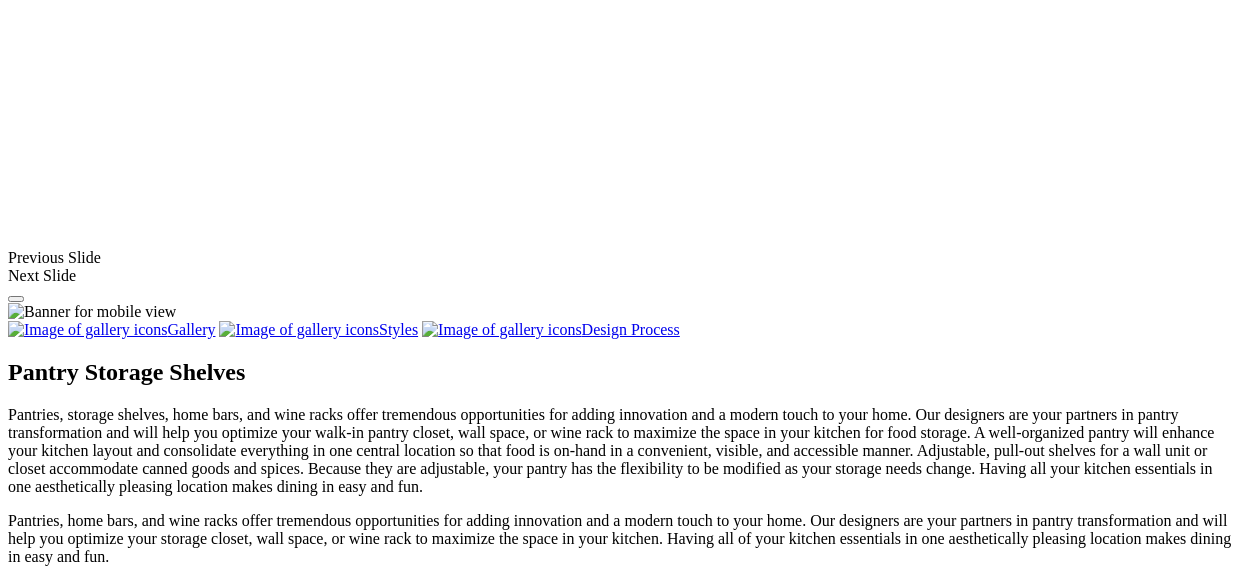 click on "Home Bar" at bounding box center (81, 1114) 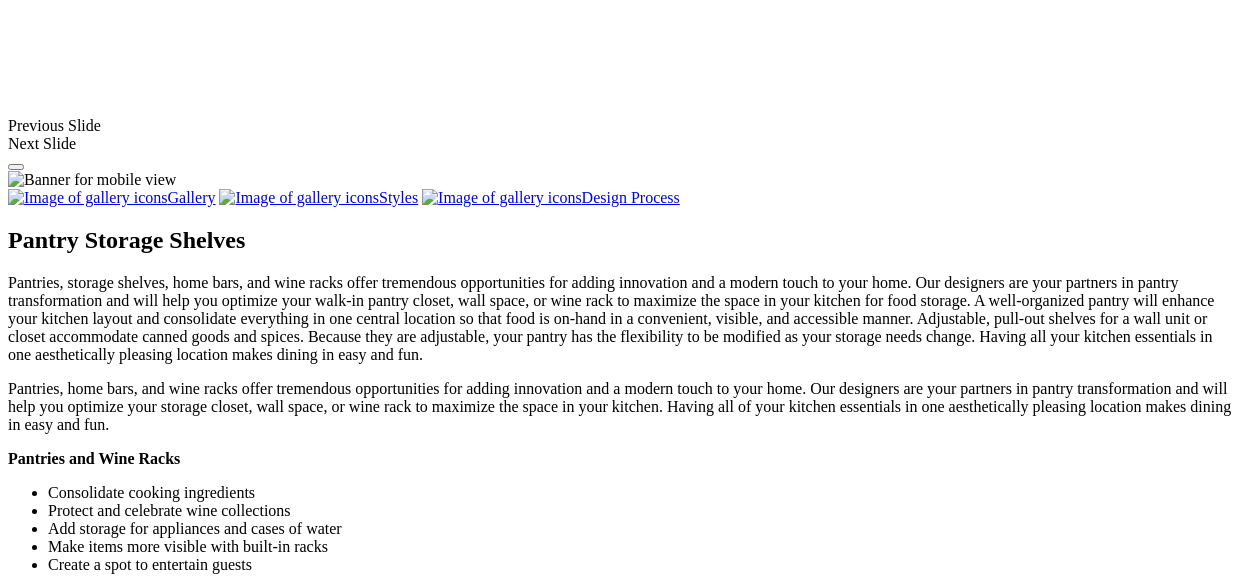 scroll, scrollTop: 2128, scrollLeft: 0, axis: vertical 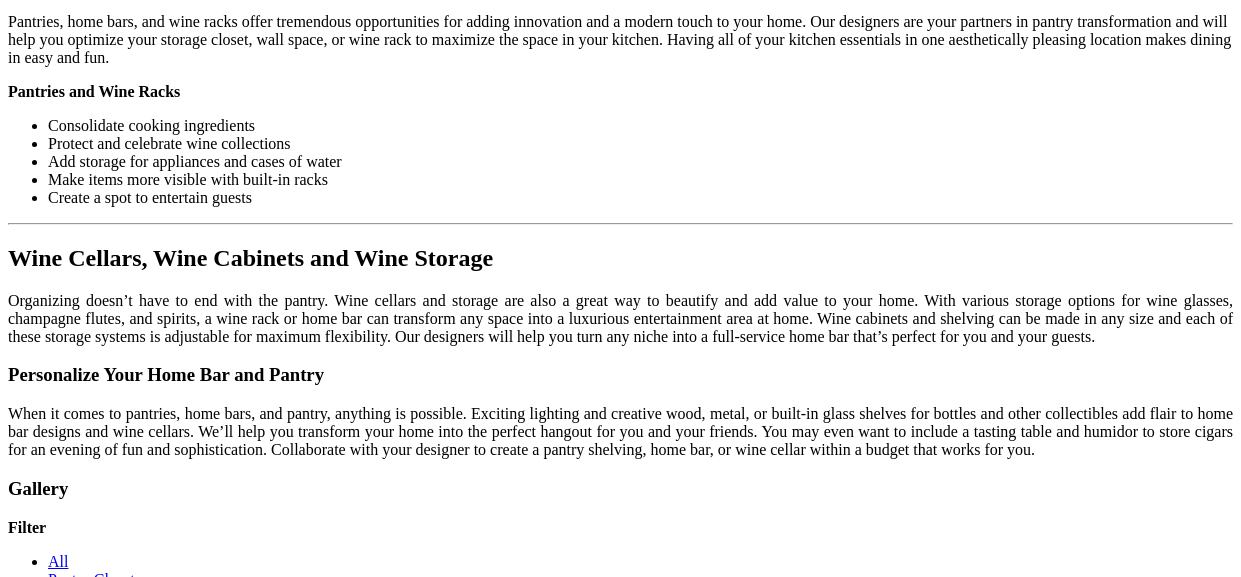 click at bounding box center (98, 725) 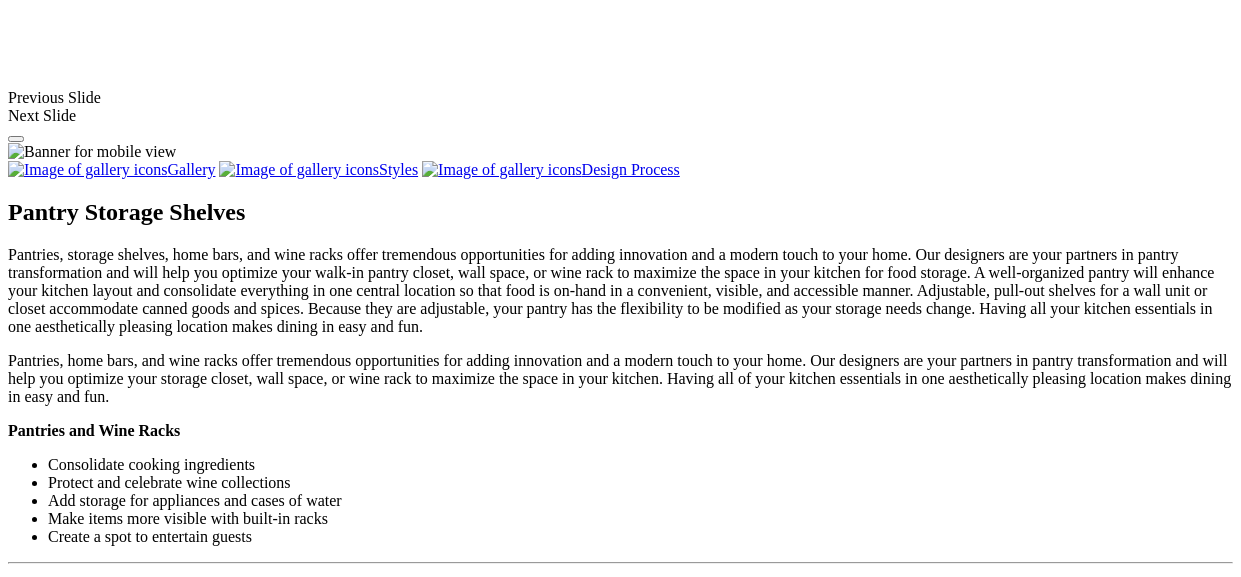 scroll, scrollTop: 1785, scrollLeft: 0, axis: vertical 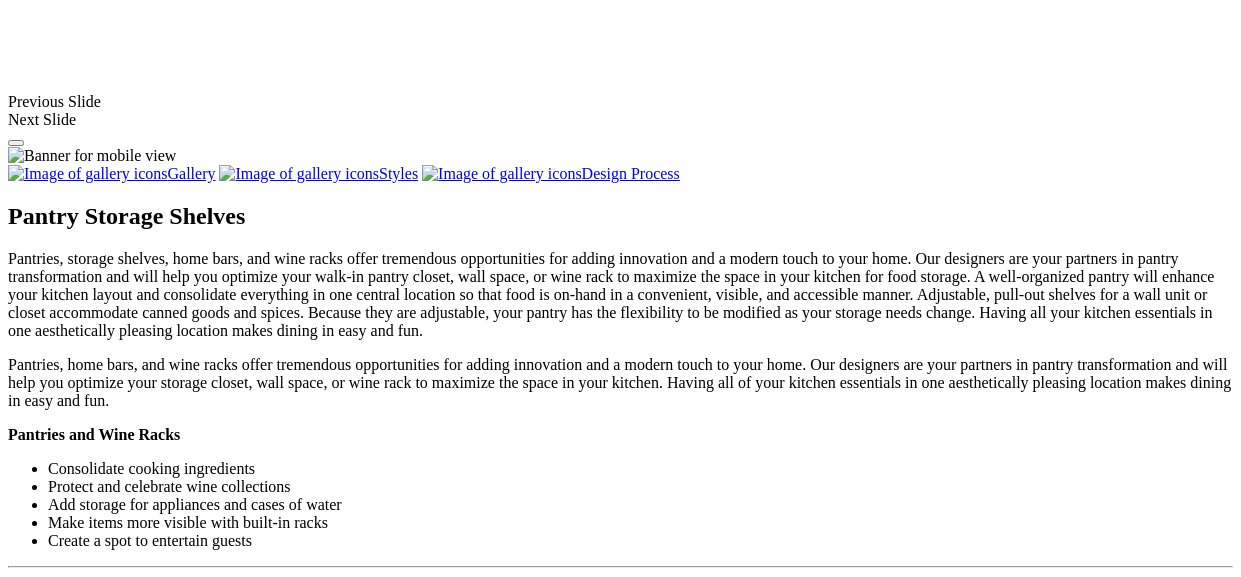 click on "Niche Spaces" at bounding box center [91, 1012] 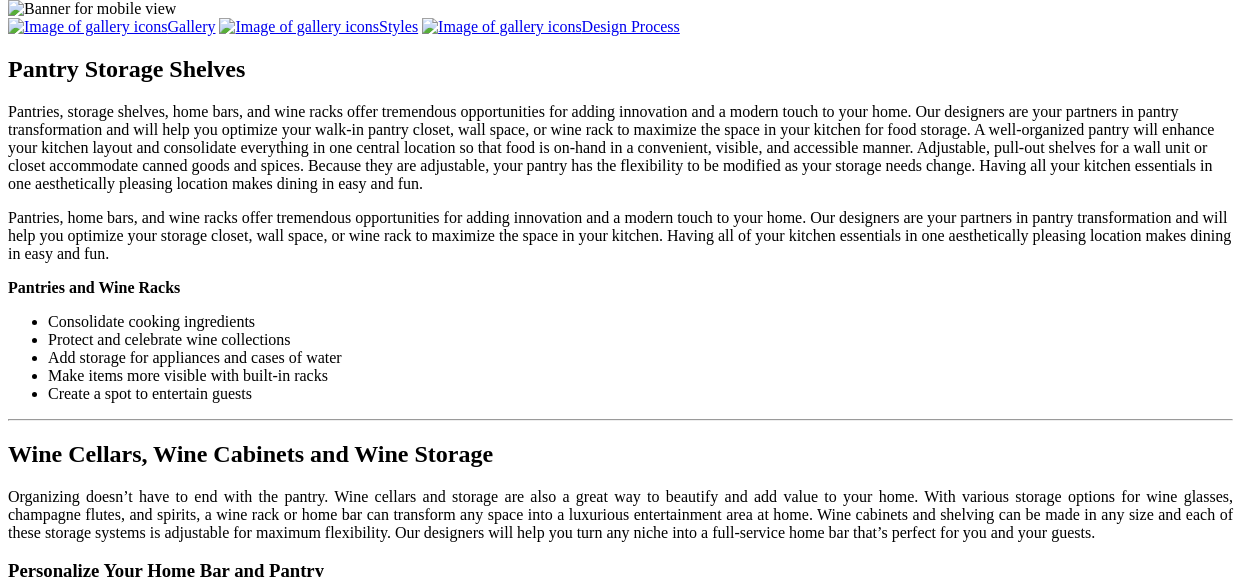 scroll, scrollTop: 1862, scrollLeft: 0, axis: vertical 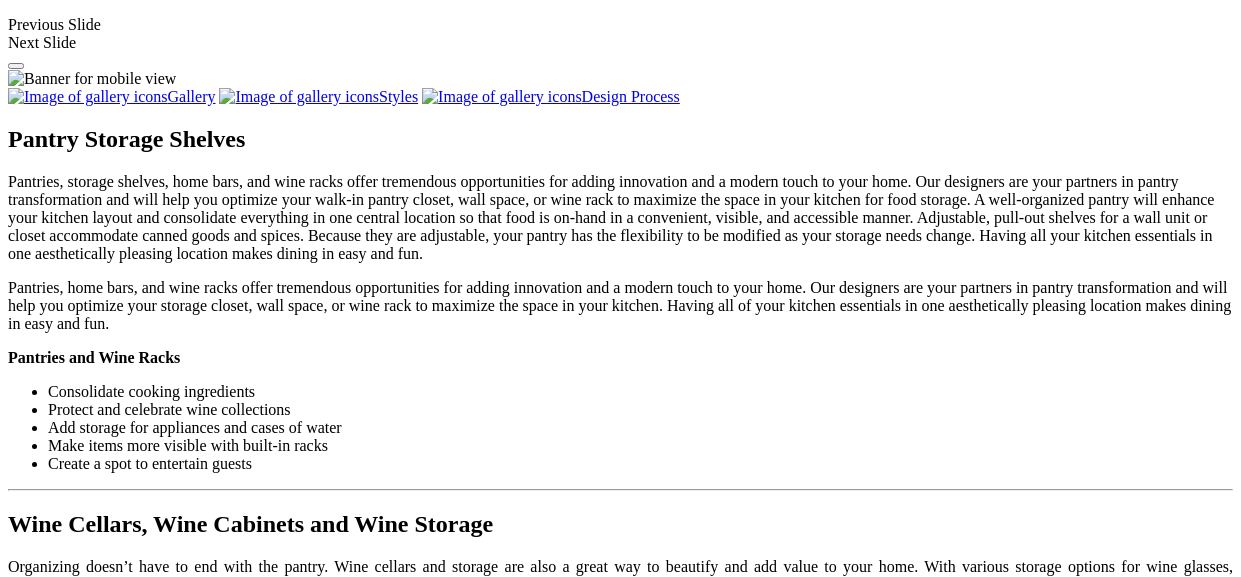 click on "Pantry Closets" at bounding box center (94, 845) 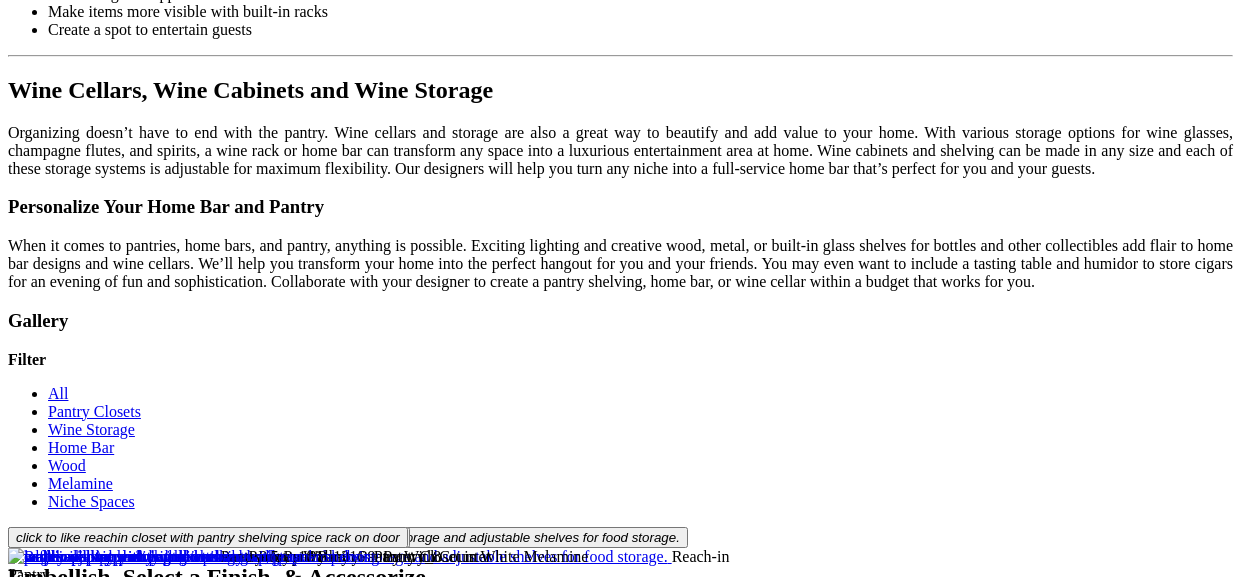 scroll, scrollTop: 1866, scrollLeft: 0, axis: vertical 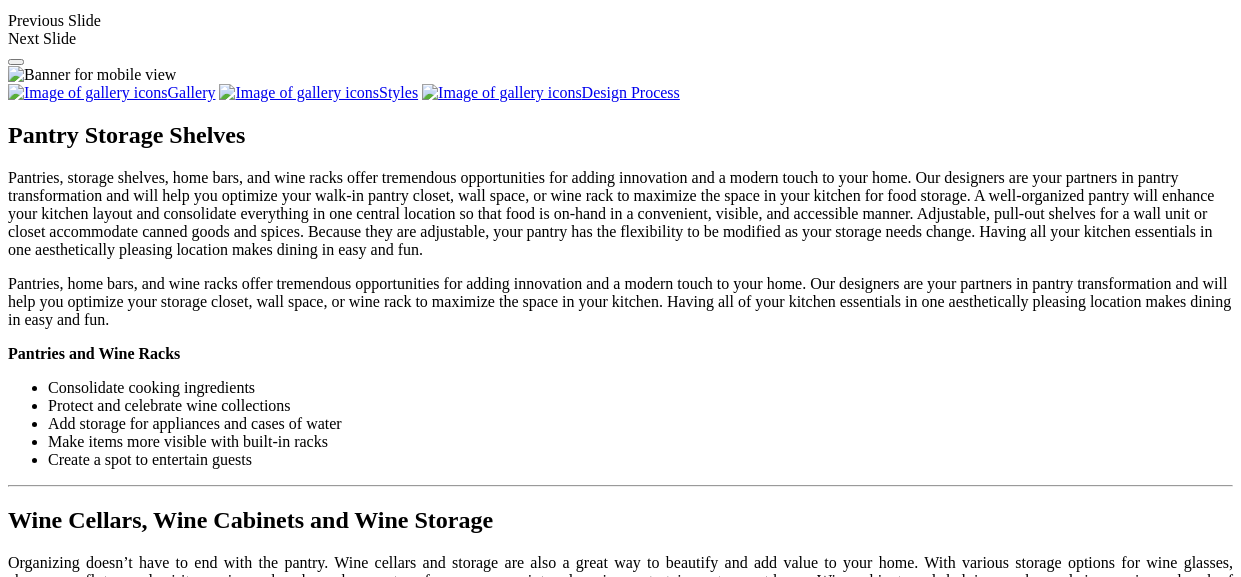 click on "Pantry Closets" at bounding box center [94, 841] 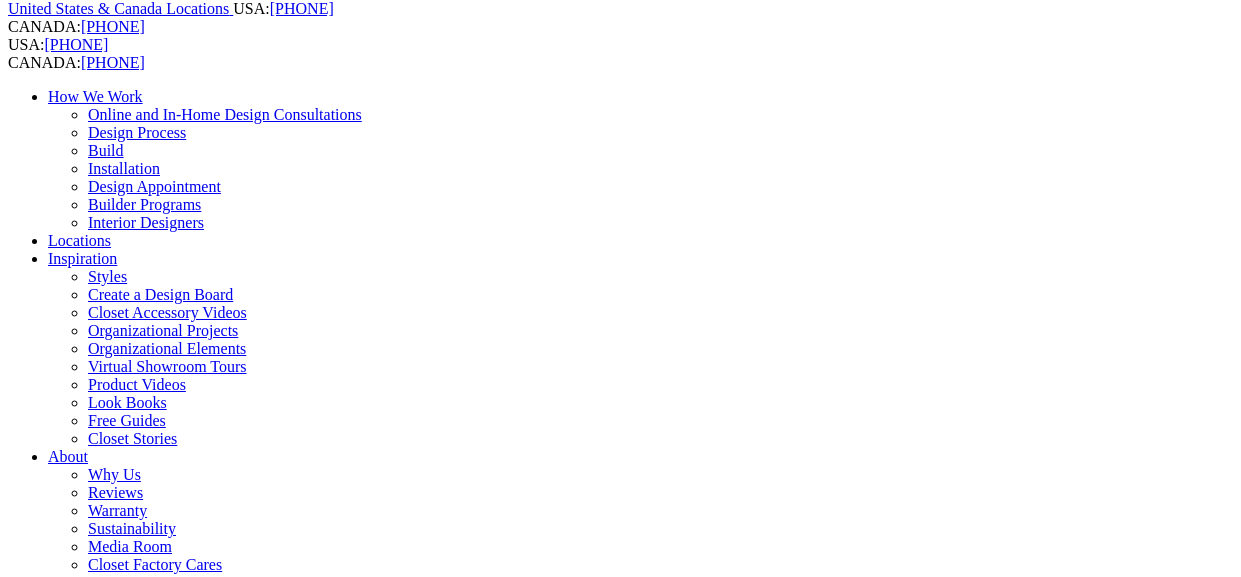 scroll, scrollTop: 117, scrollLeft: 0, axis: vertical 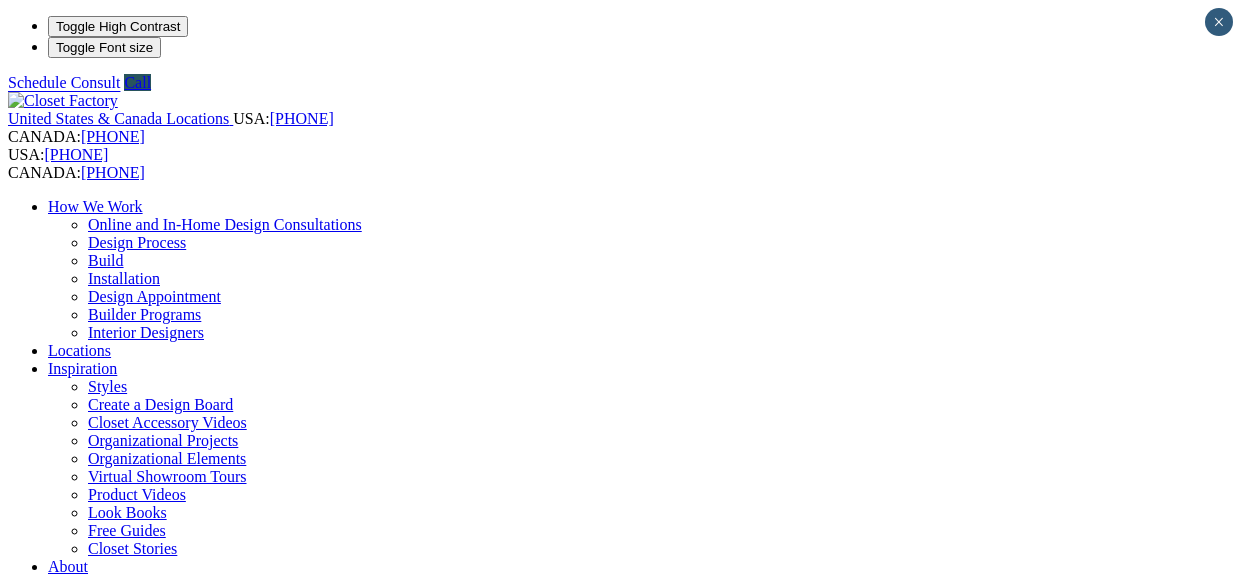 click on "Garage" at bounding box center (71, 1012) 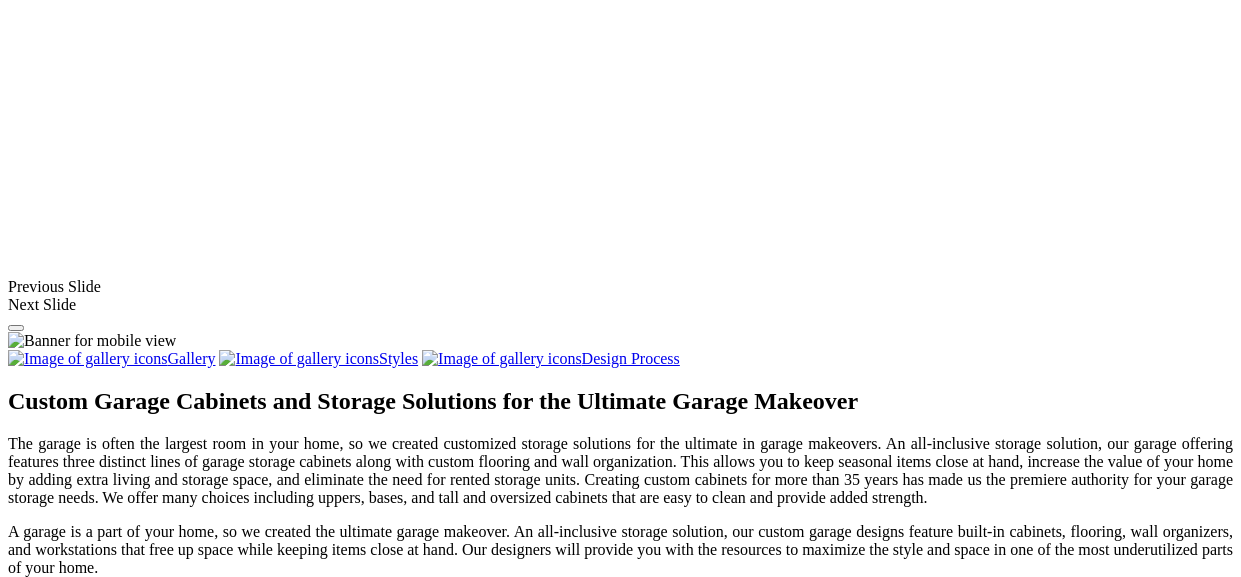 scroll, scrollTop: 1892, scrollLeft: 0, axis: vertical 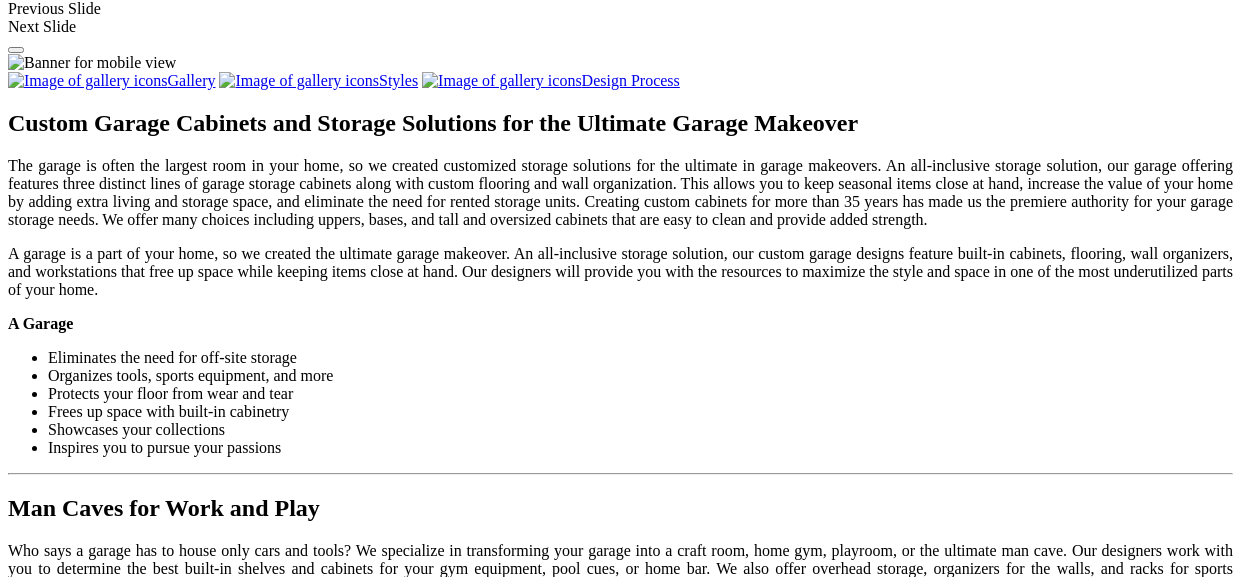 click at bounding box center [321, 1342] 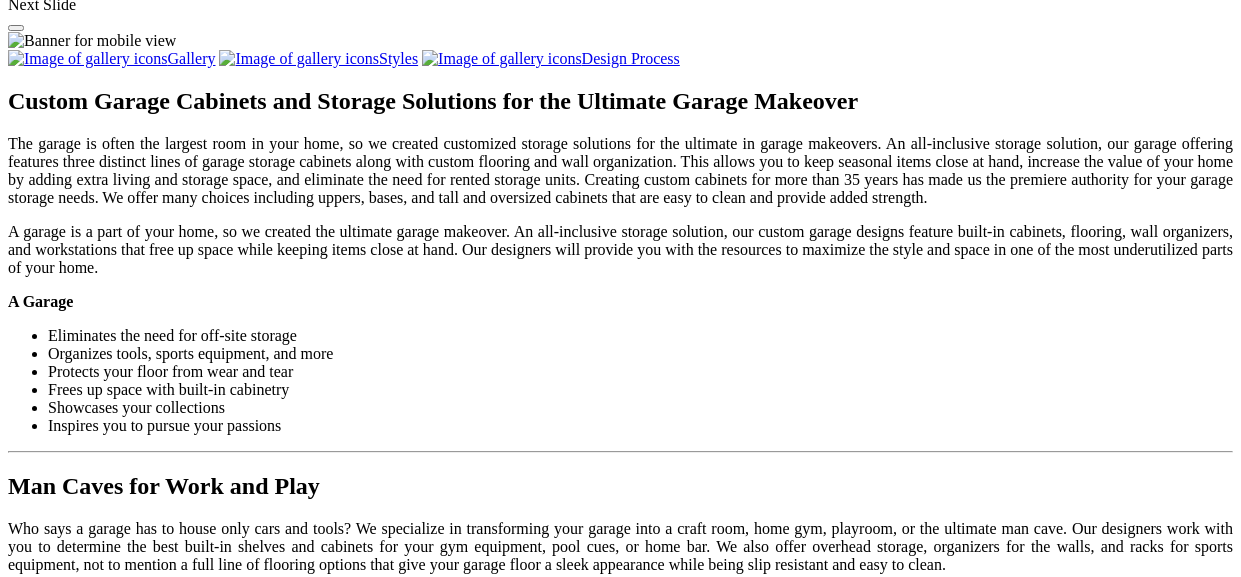 scroll, scrollTop: 2012, scrollLeft: 0, axis: vertical 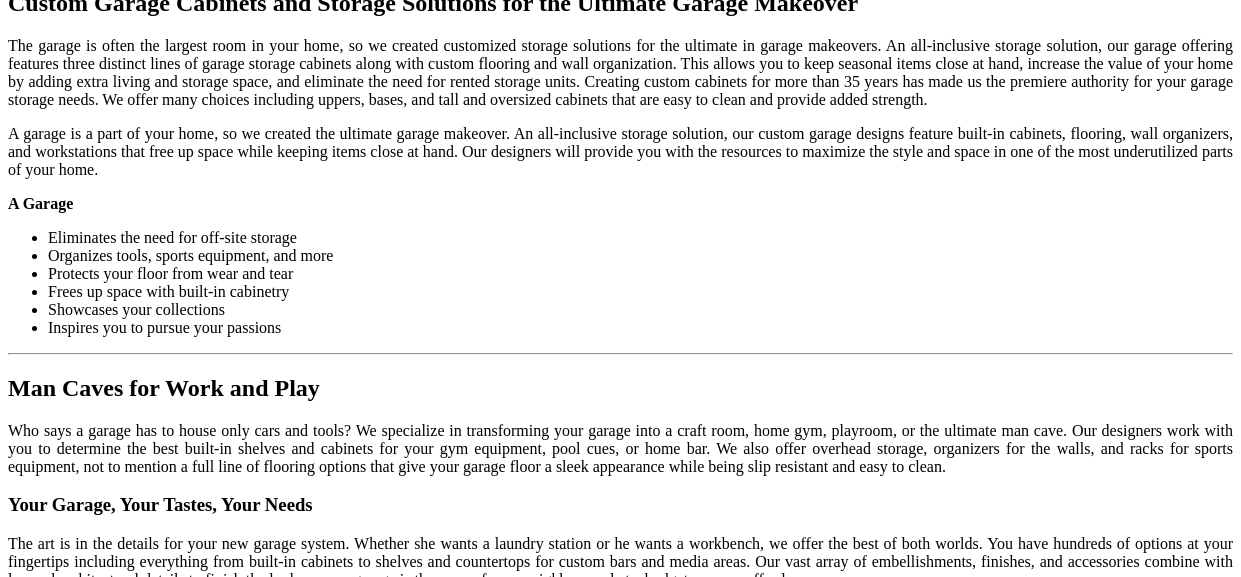 click at bounding box center [141, 1406] 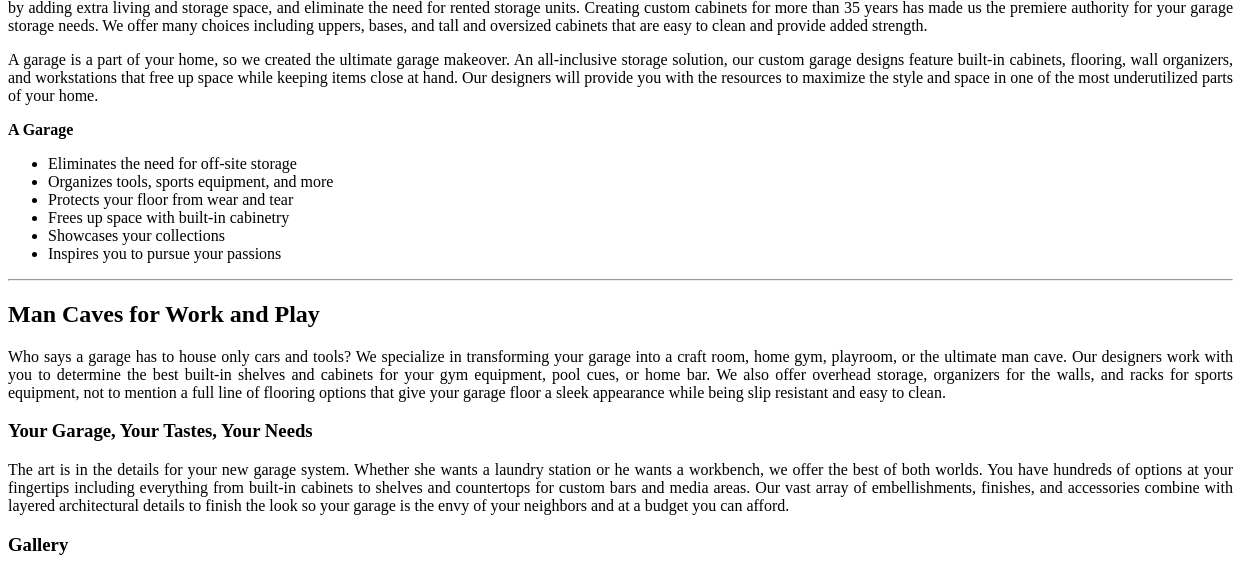 scroll, scrollTop: 2137, scrollLeft: 0, axis: vertical 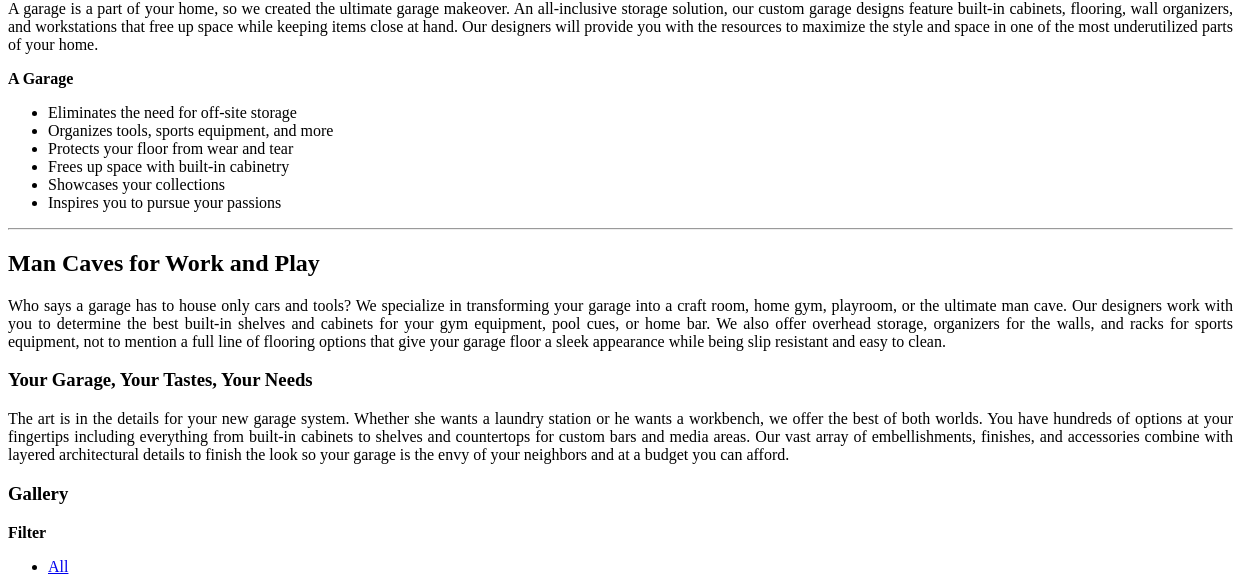 click on "Load More" at bounding box center [44, 1627] 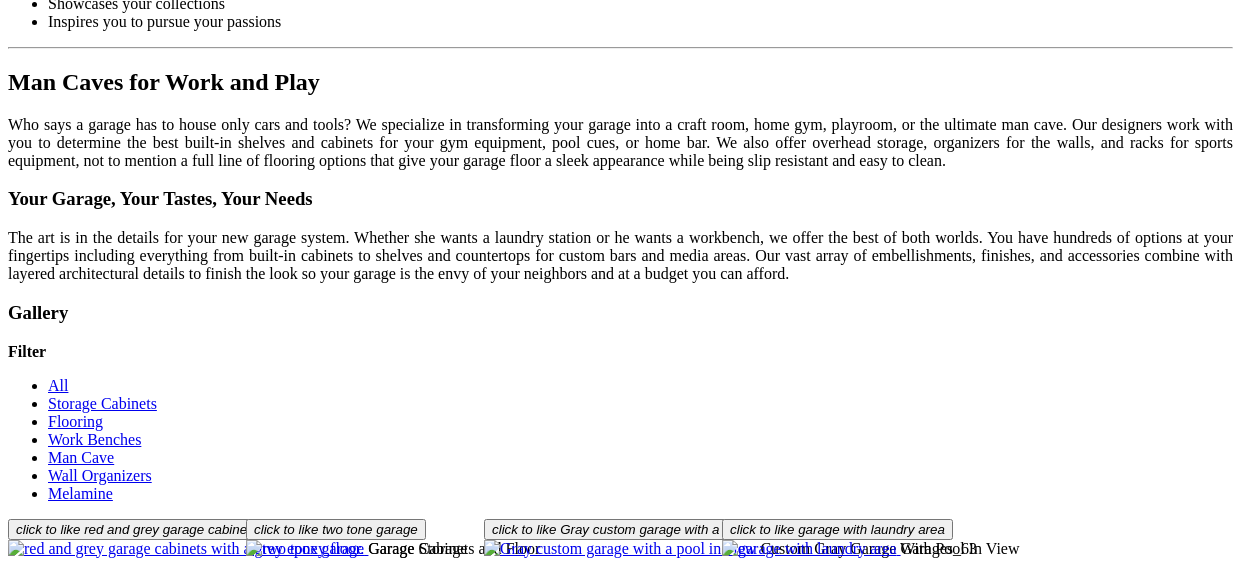 scroll, scrollTop: 2319, scrollLeft: 0, axis: vertical 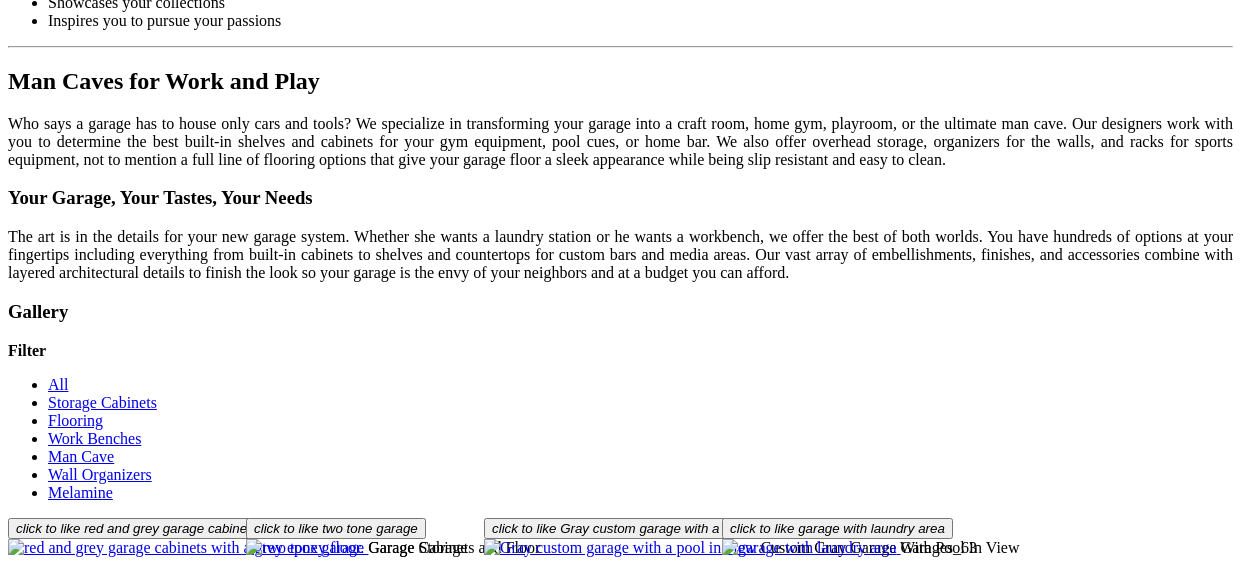 click at bounding box center [554, 1467] 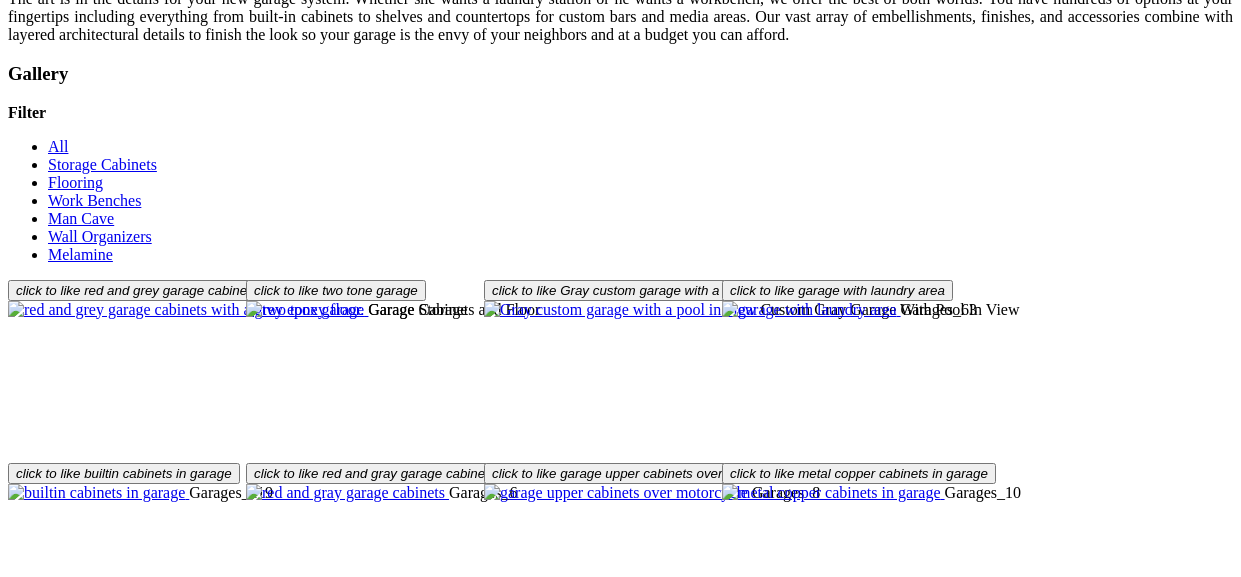scroll, scrollTop: 2581, scrollLeft: 0, axis: vertical 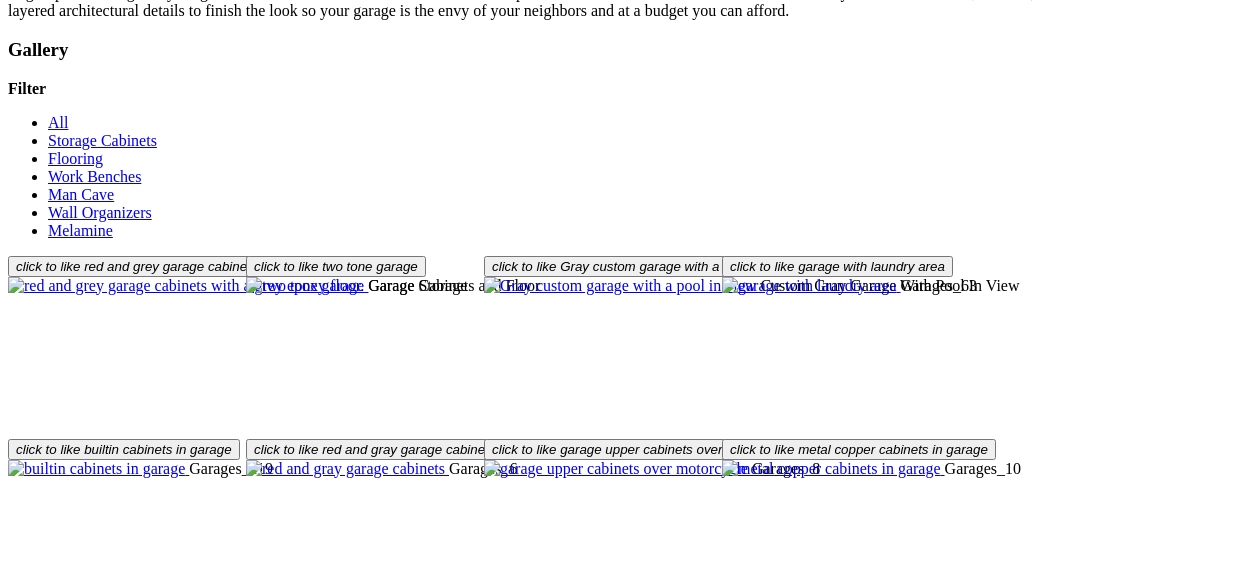 click at bounding box center [798, 1389] 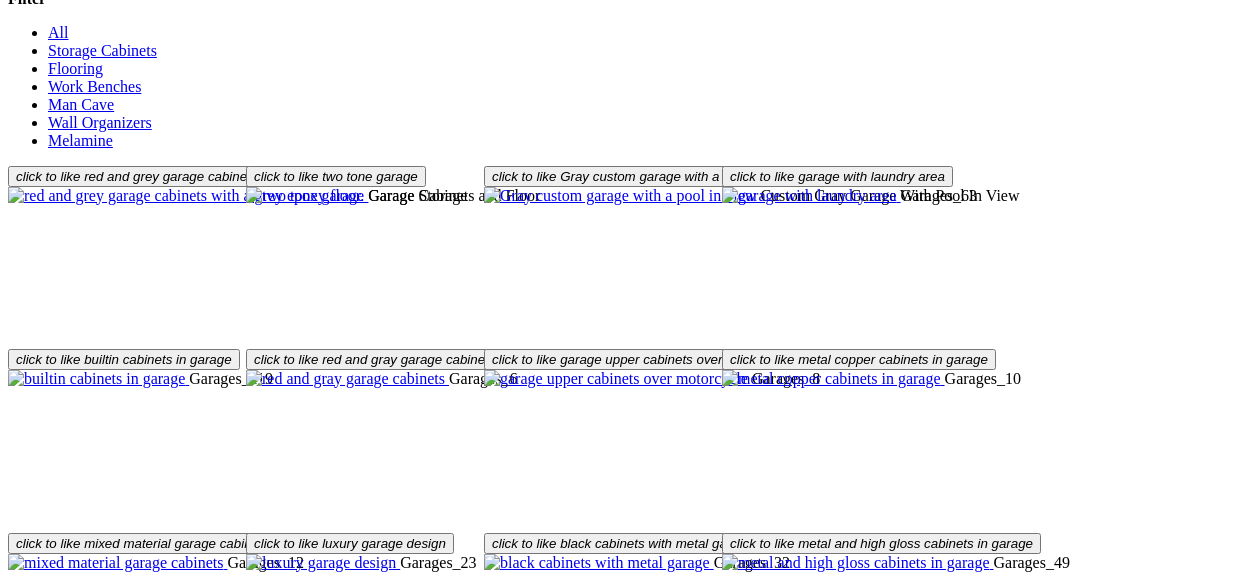 scroll, scrollTop: 2678, scrollLeft: 0, axis: vertical 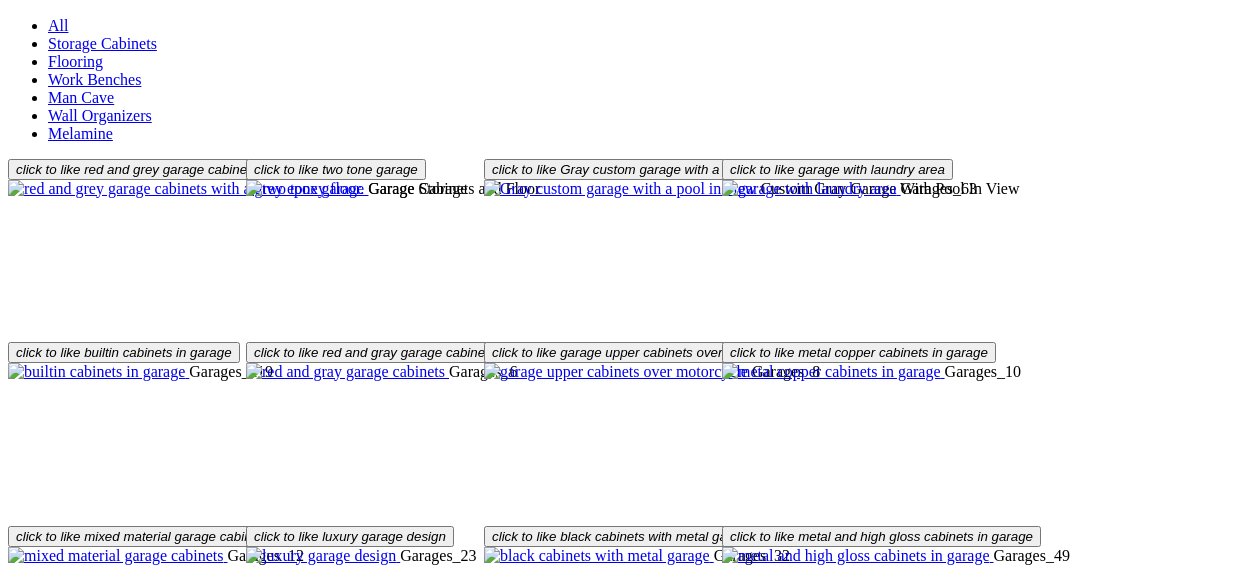 click on "Load More" at bounding box center [44, 1638] 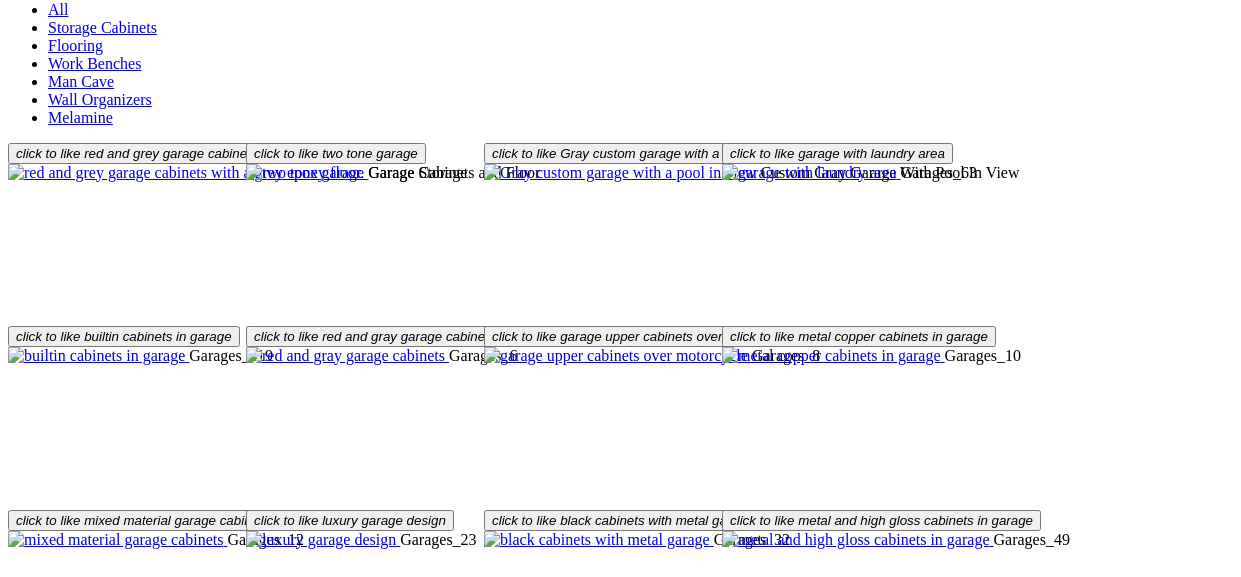 scroll, scrollTop: 2710, scrollLeft: 0, axis: vertical 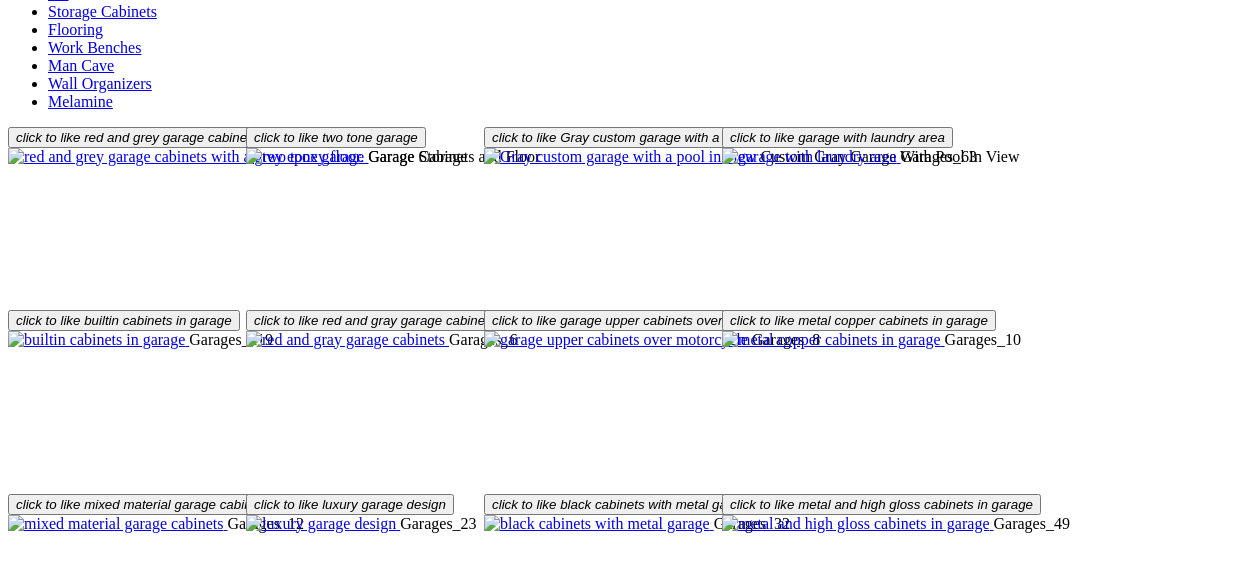 click at bounding box center (793, 1444) 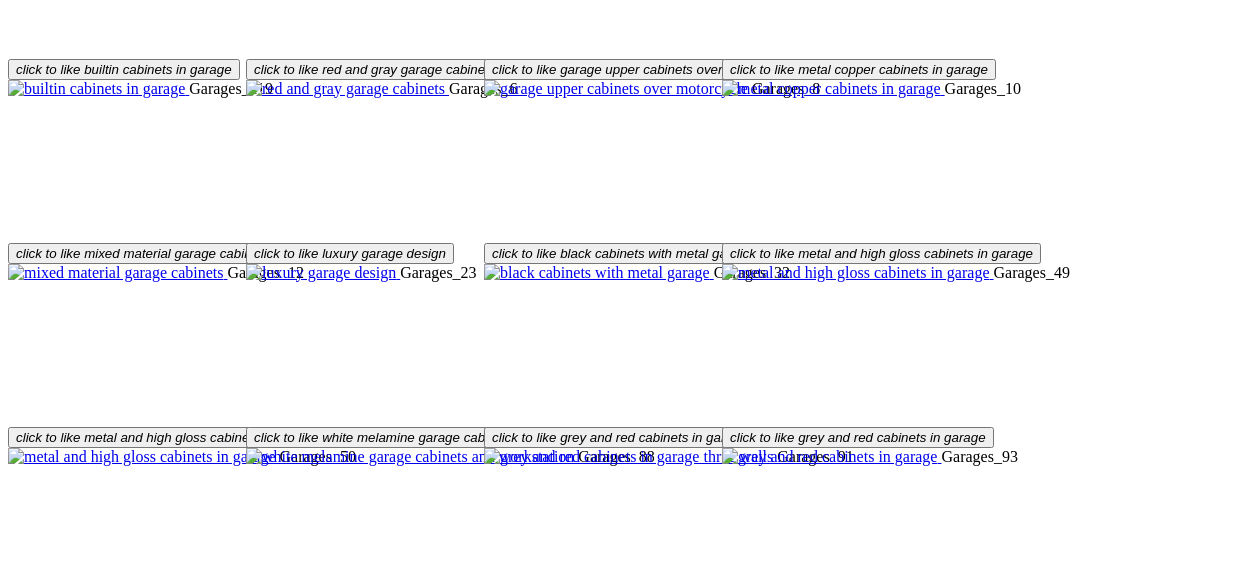 scroll, scrollTop: 2964, scrollLeft: 0, axis: vertical 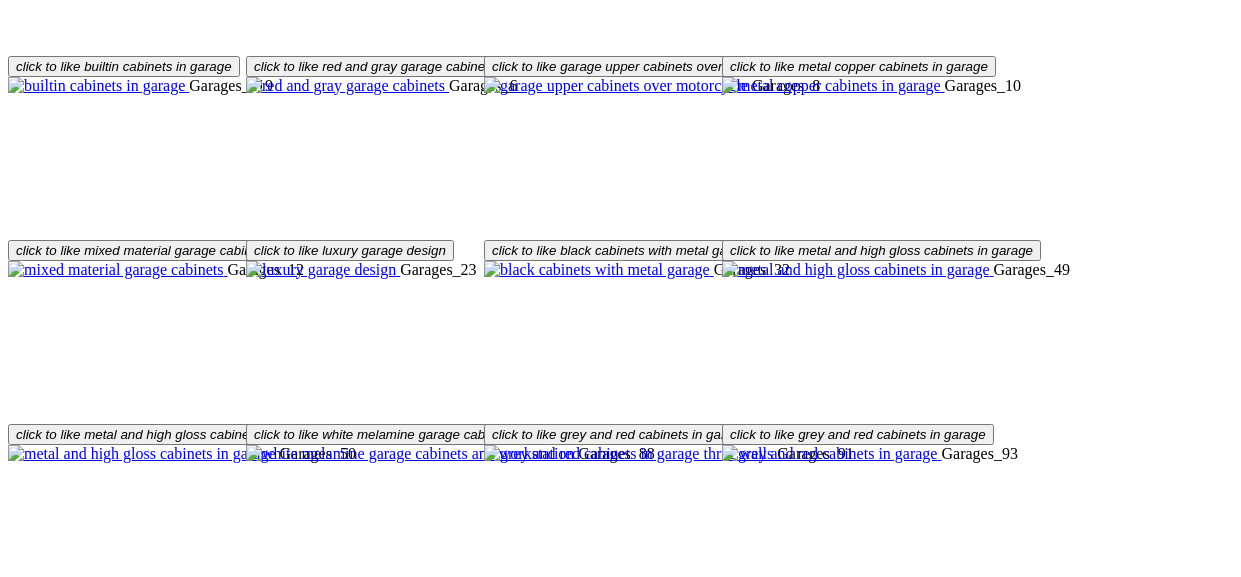 click at bounding box center (592, 1558) 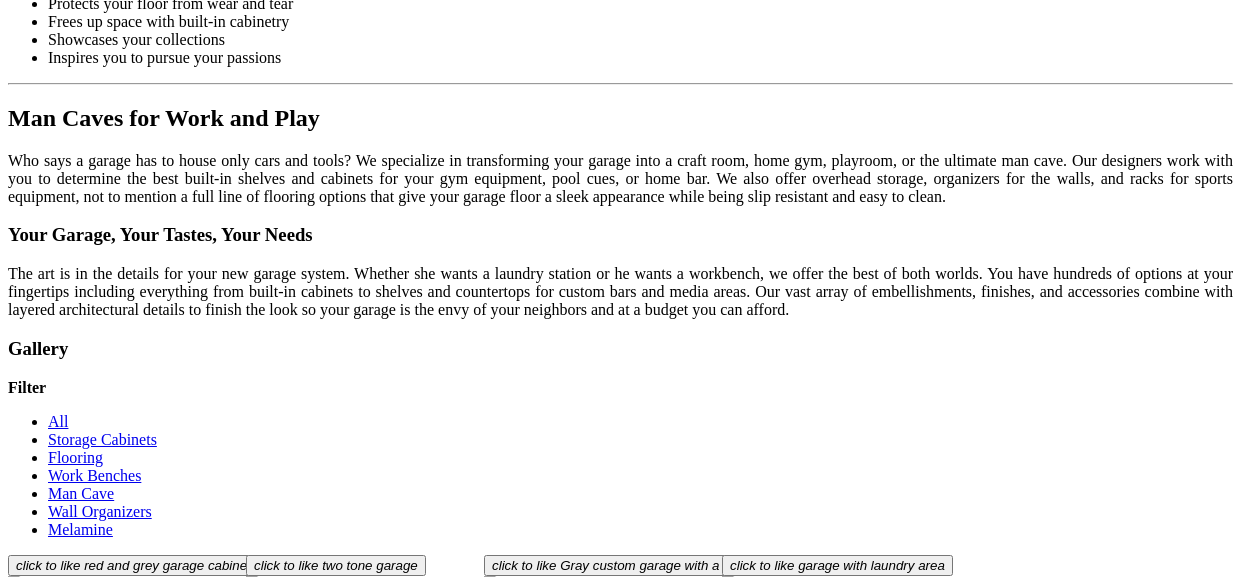 scroll, scrollTop: 2193, scrollLeft: 0, axis: vertical 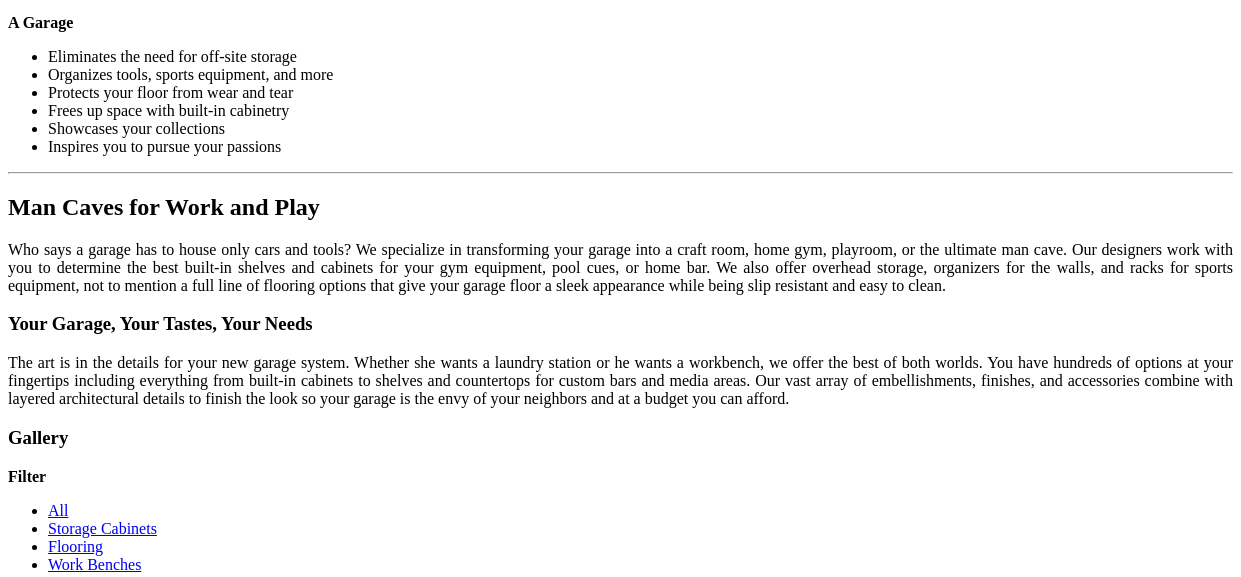 click at bounding box center (389, 1409) 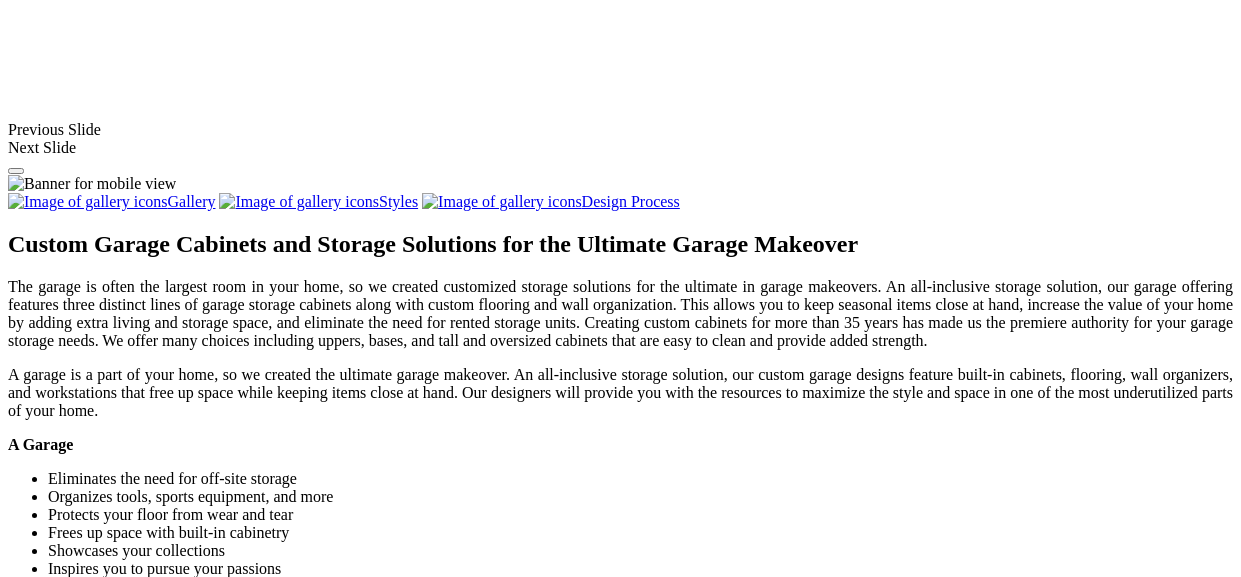 scroll, scrollTop: 1797, scrollLeft: 0, axis: vertical 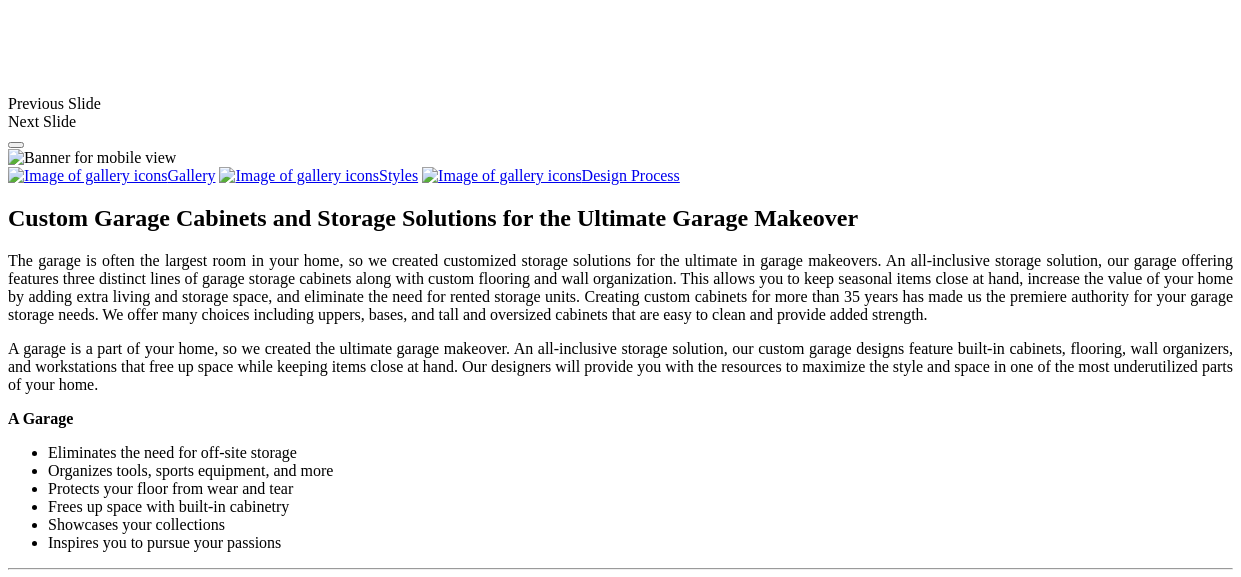 click on "Laundry Room" at bounding box center [96, -713] 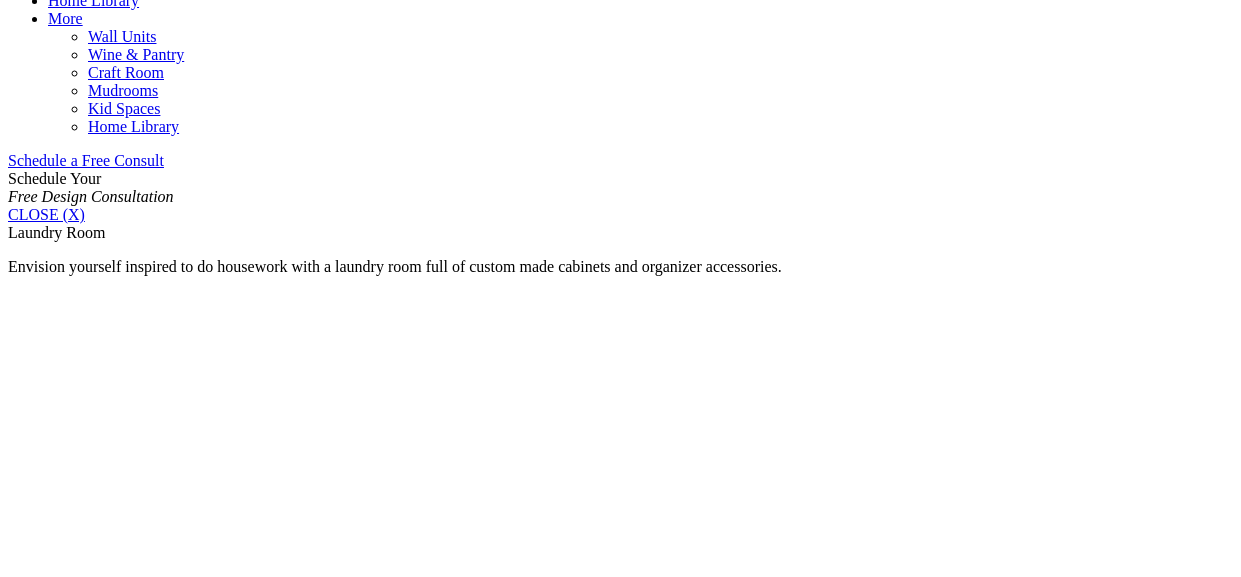 scroll, scrollTop: 1362, scrollLeft: 0, axis: vertical 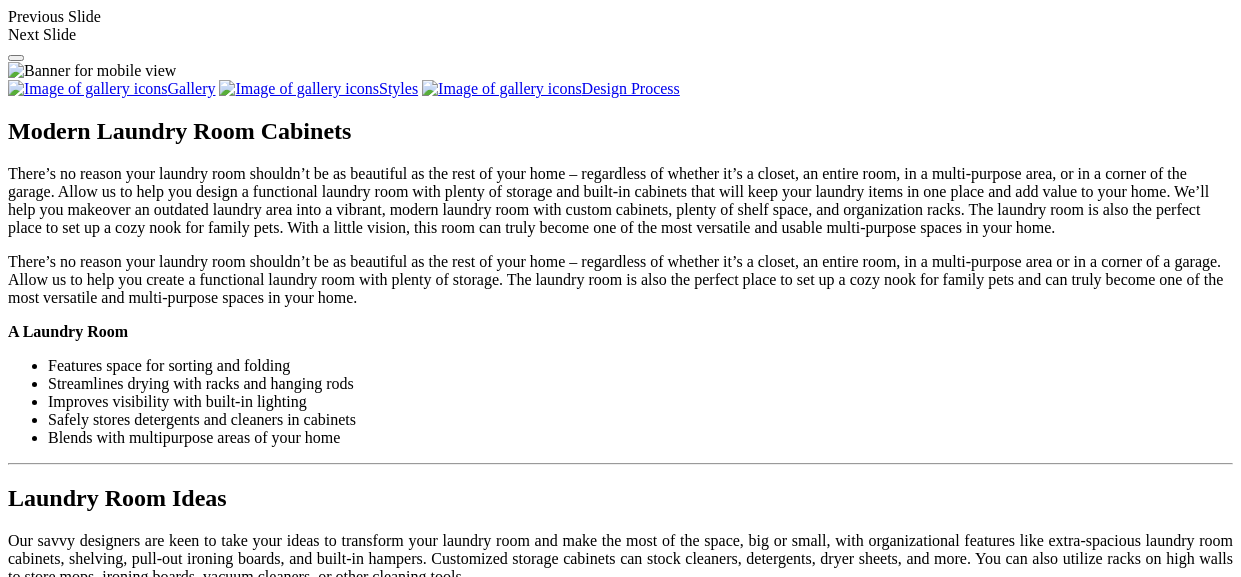click at bounding box center (397, 1516) 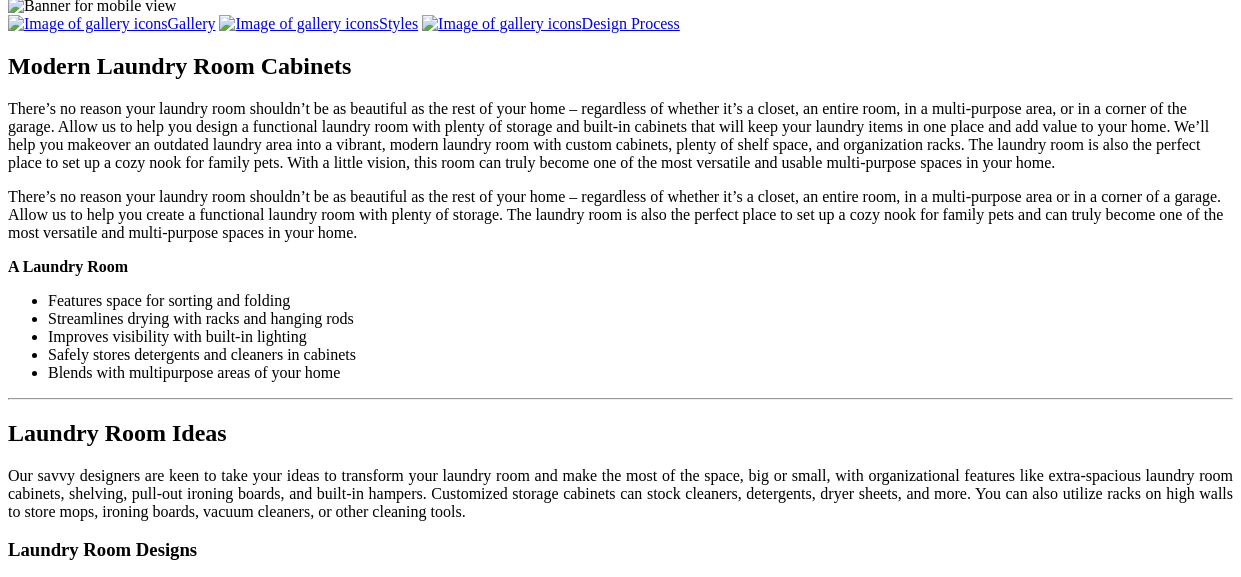 scroll, scrollTop: 1952, scrollLeft: 0, axis: vertical 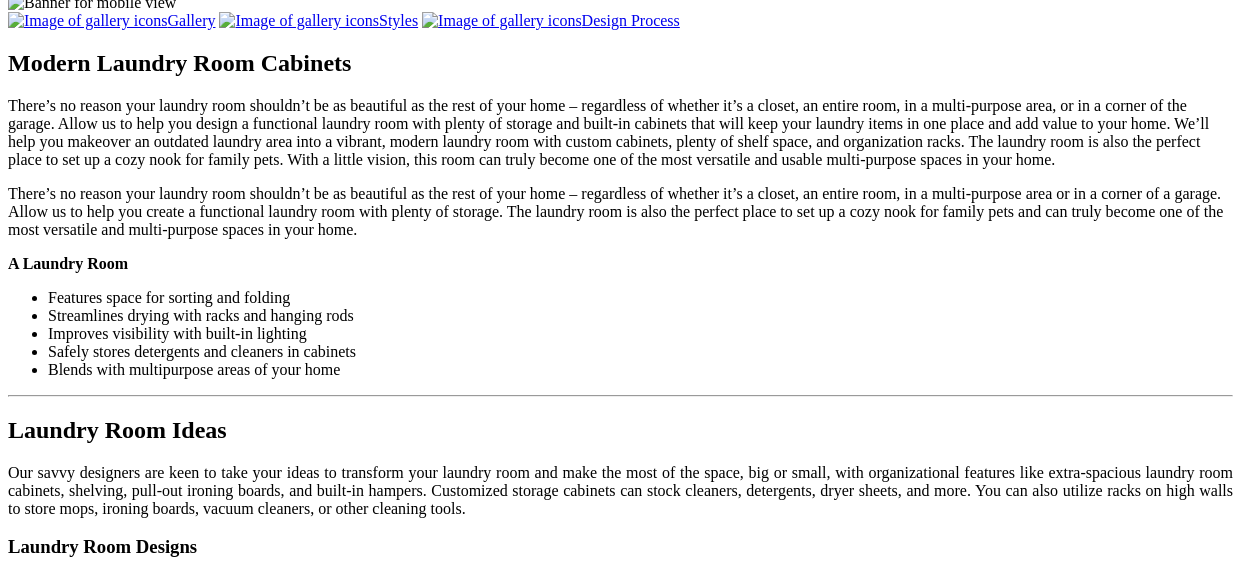 click at bounding box center [830, 1448] 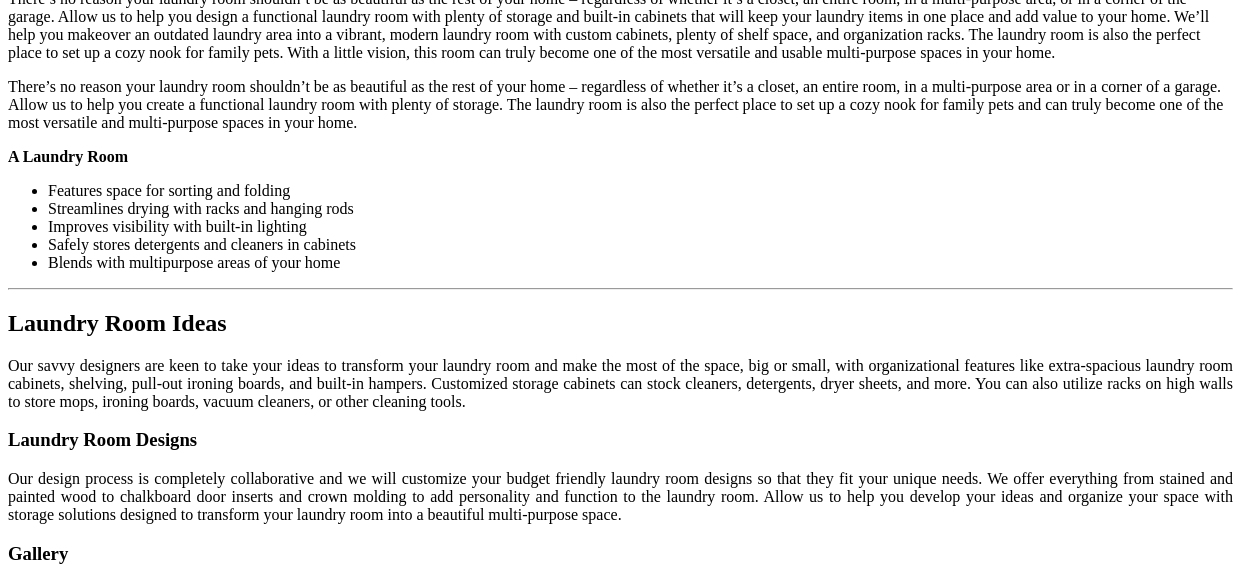 scroll, scrollTop: 2118, scrollLeft: 0, axis: vertical 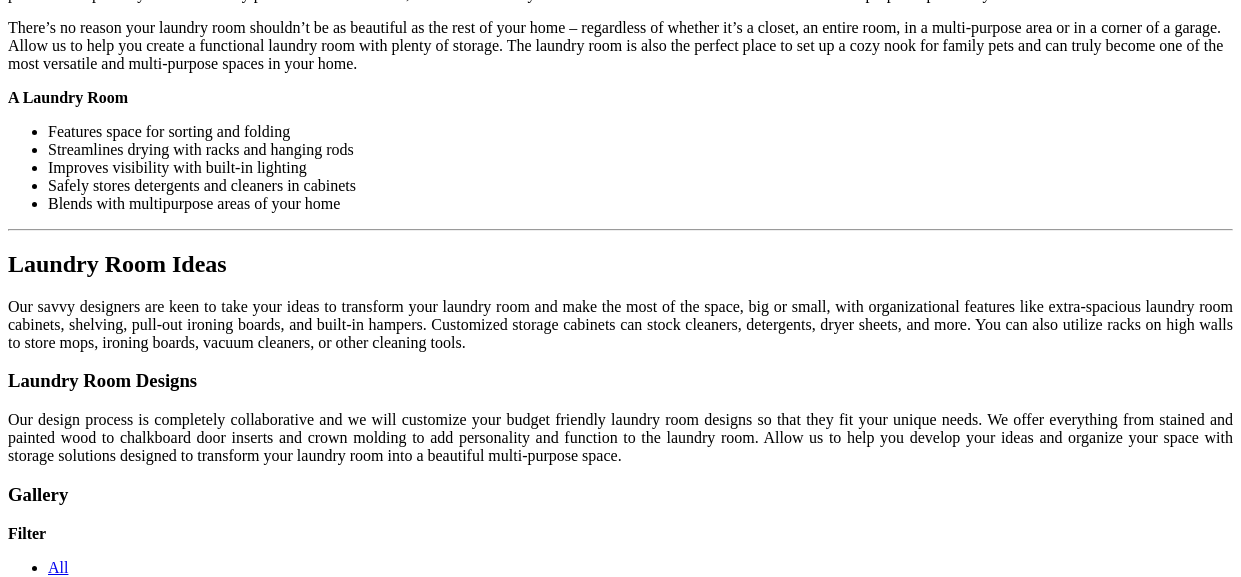 click at bounding box center (396, 1466) 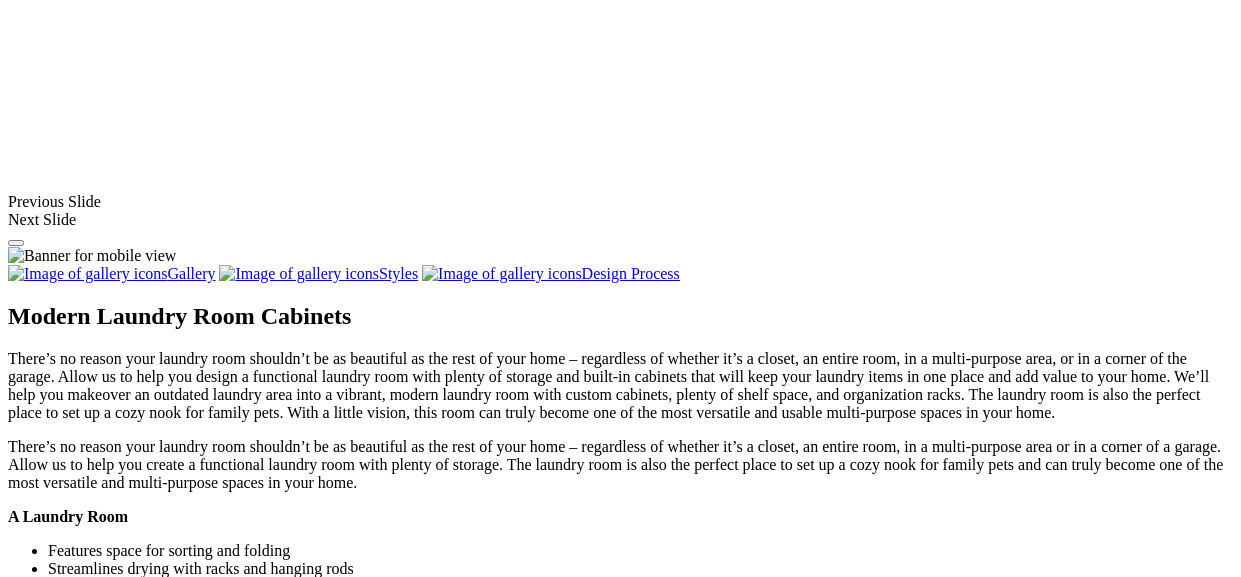 scroll, scrollTop: 1506, scrollLeft: 0, axis: vertical 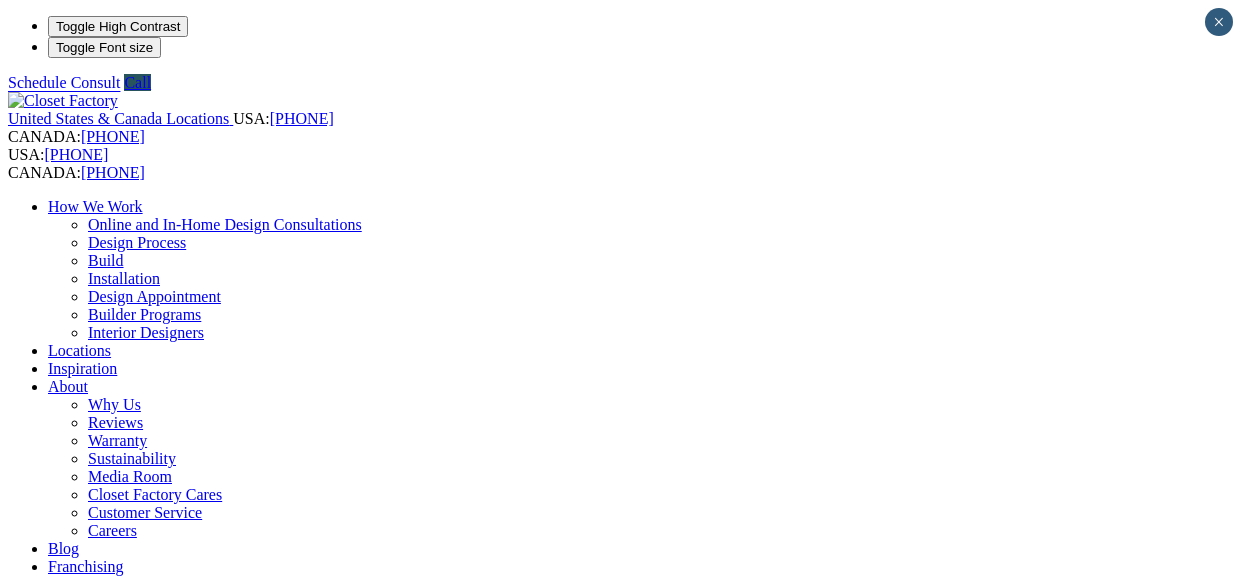 click on "Wine & Pantry" at bounding box center [136, 1066] 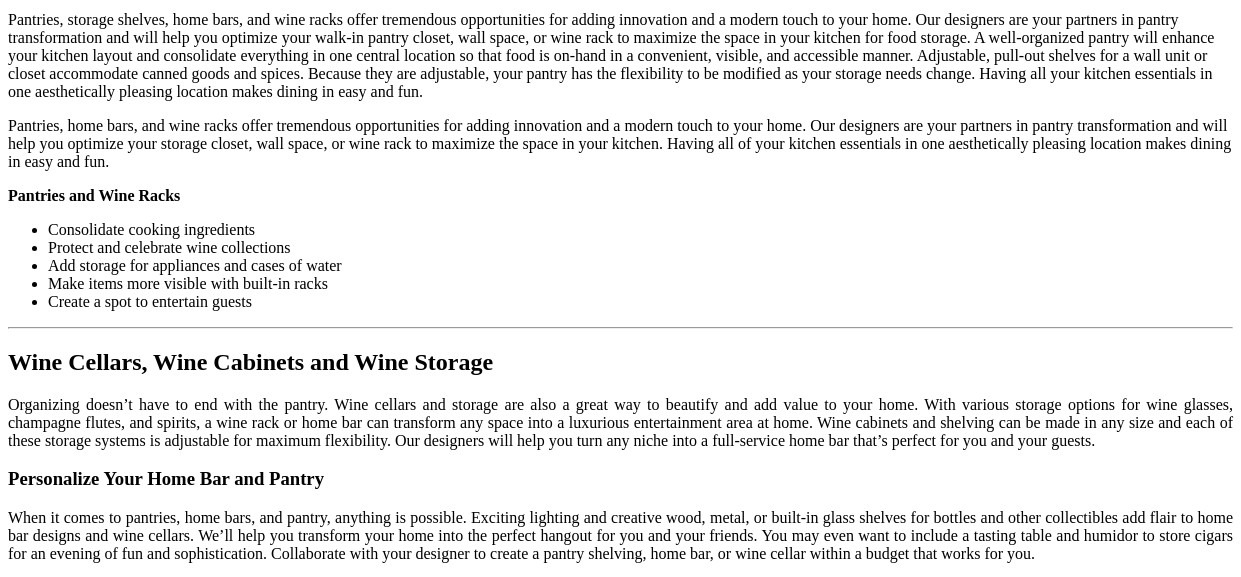 scroll, scrollTop: 2078, scrollLeft: 0, axis: vertical 